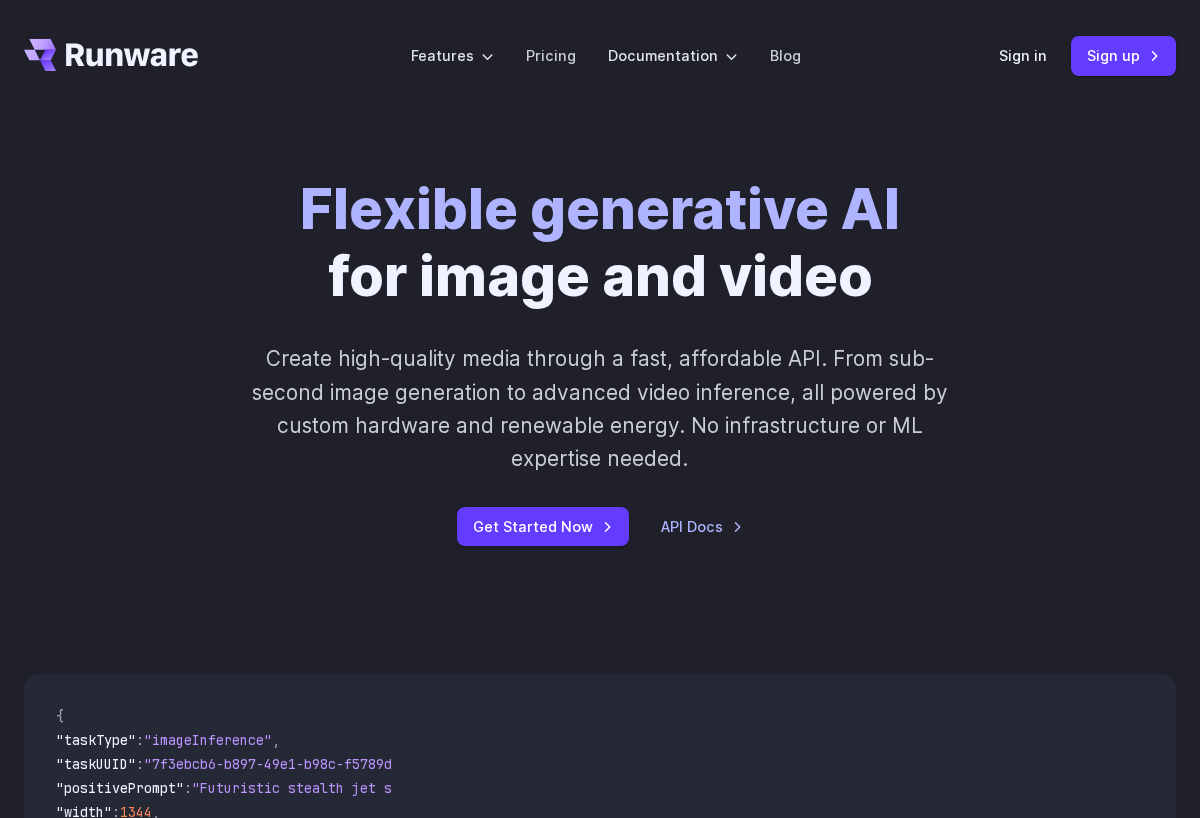 scroll, scrollTop: 0, scrollLeft: 0, axis: both 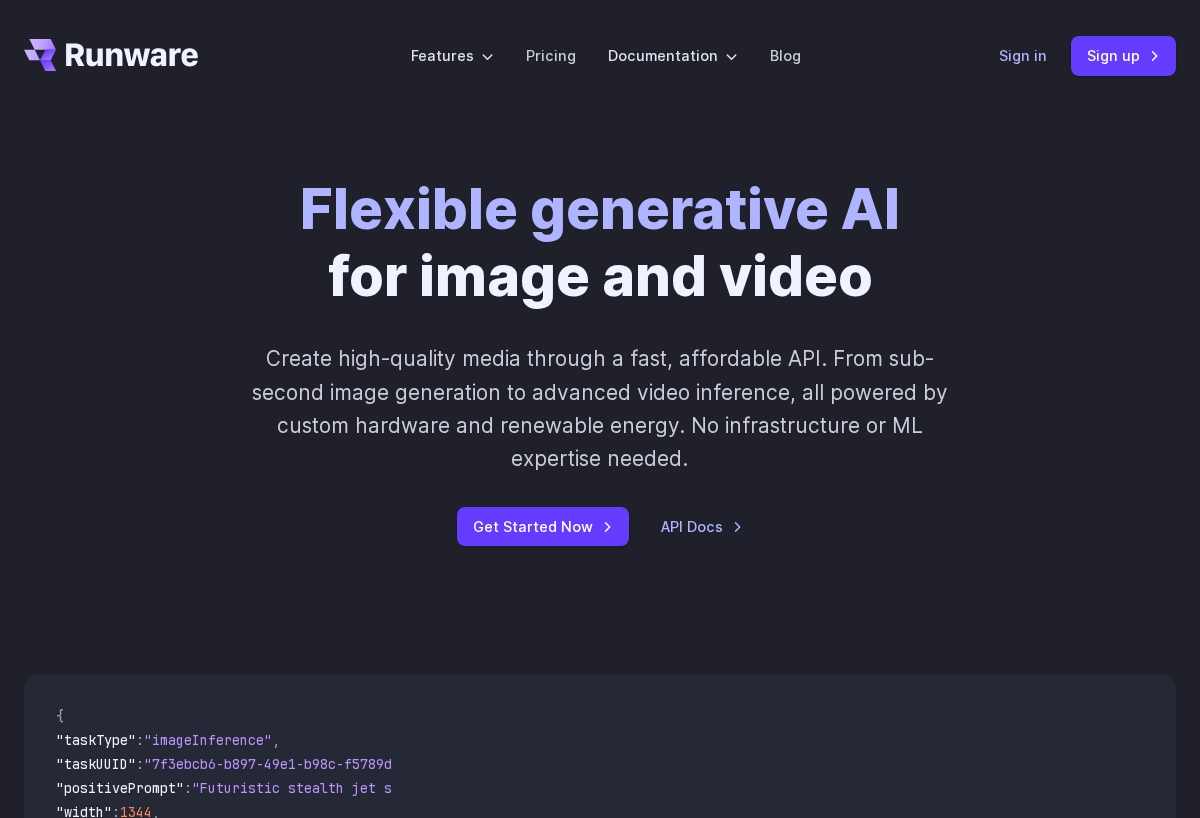 click on "Sign in" at bounding box center (1023, 55) 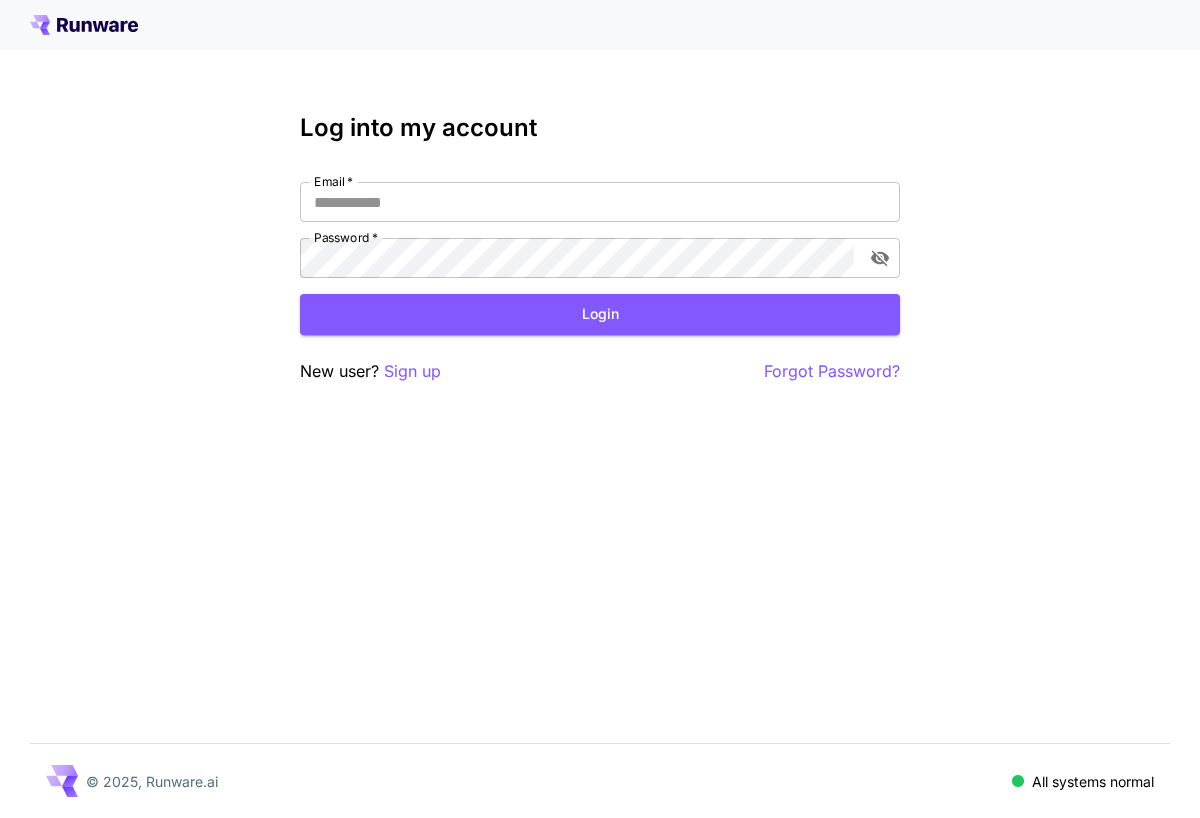 scroll, scrollTop: 0, scrollLeft: 0, axis: both 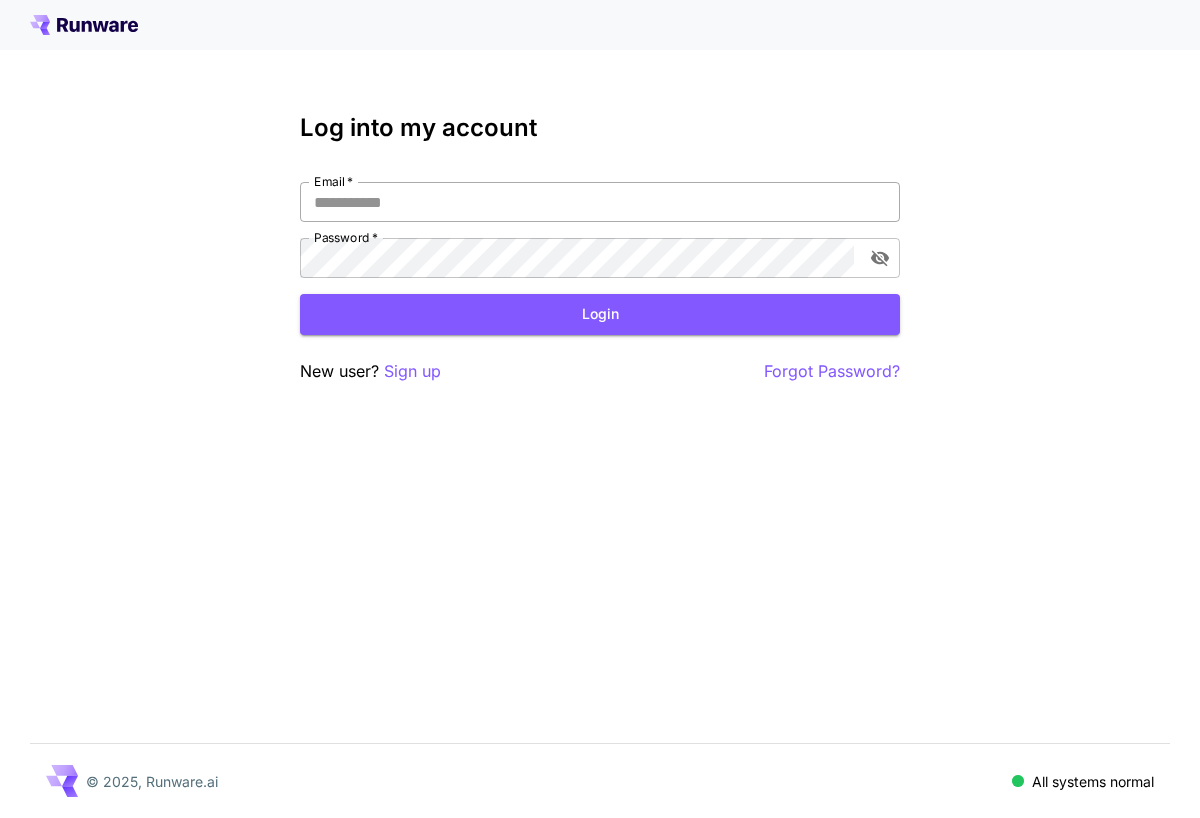 click on "Email   *" at bounding box center [600, 202] 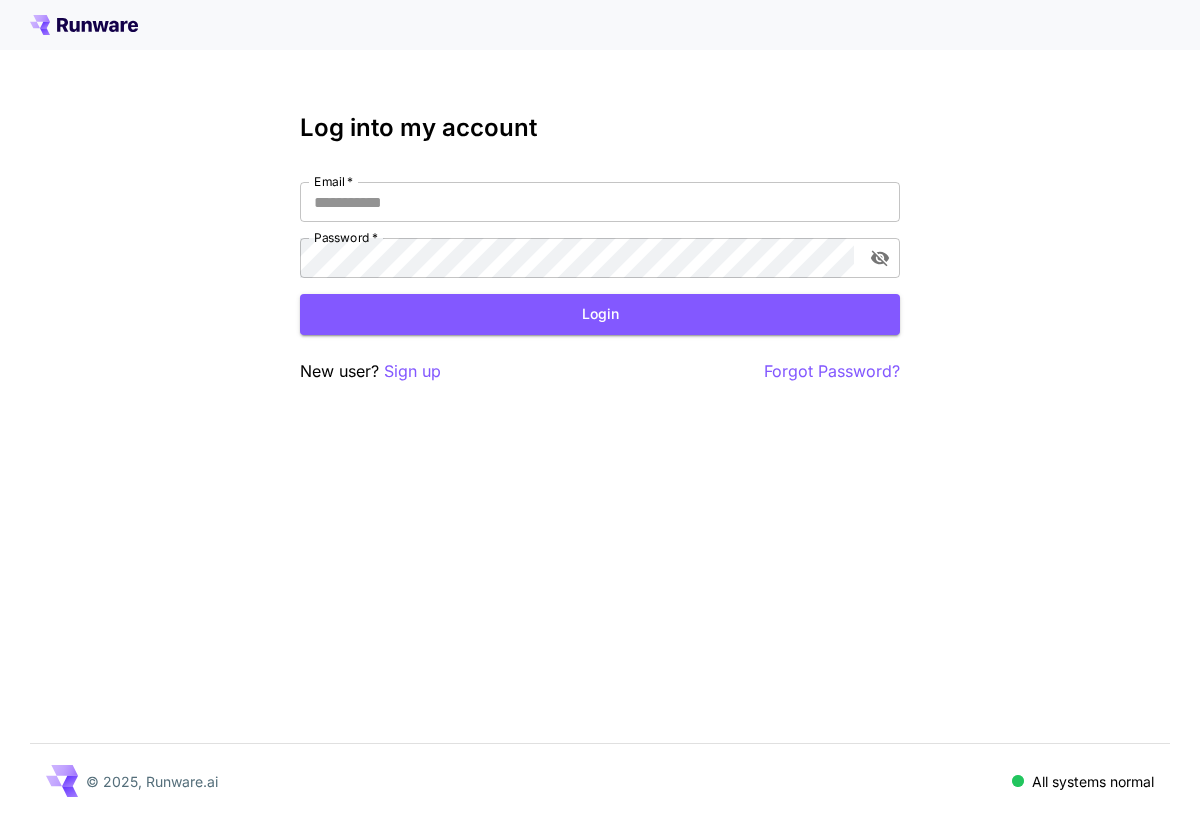 click on "Log into my account" at bounding box center [600, 128] 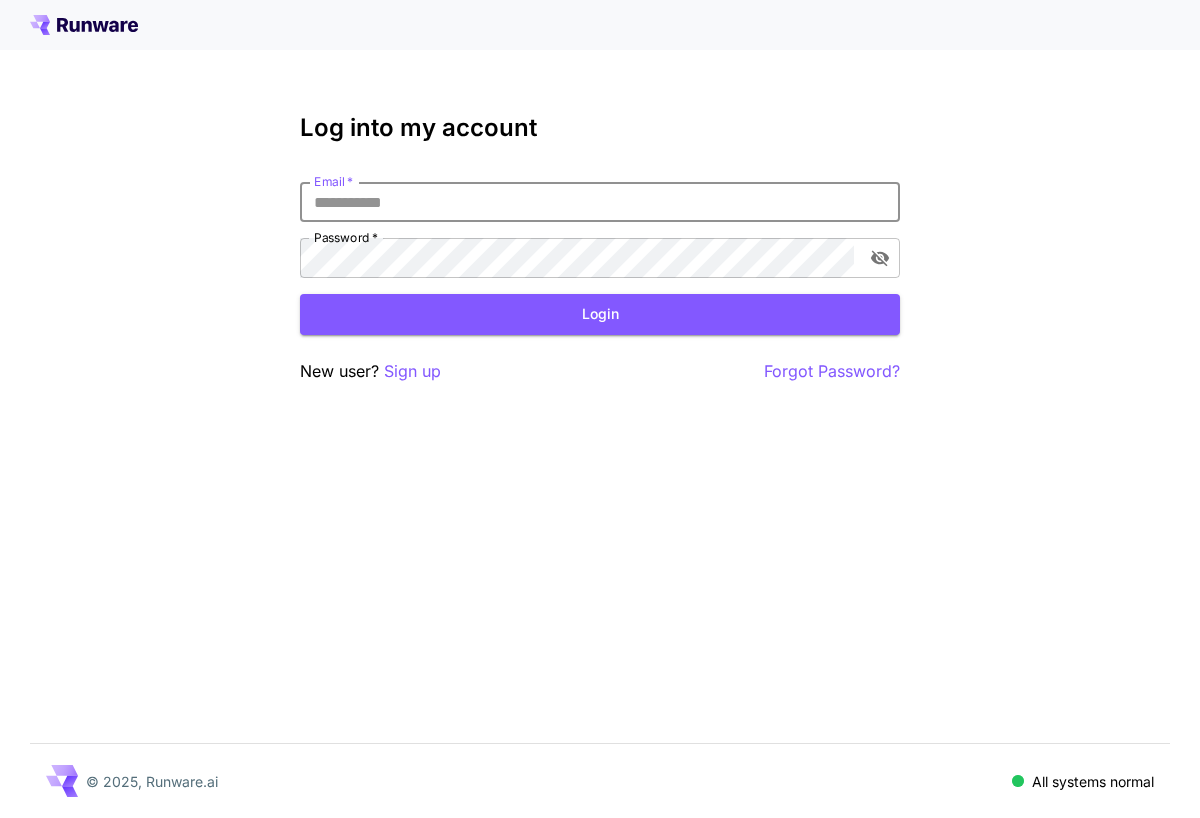 click on "Email   *" at bounding box center [600, 202] 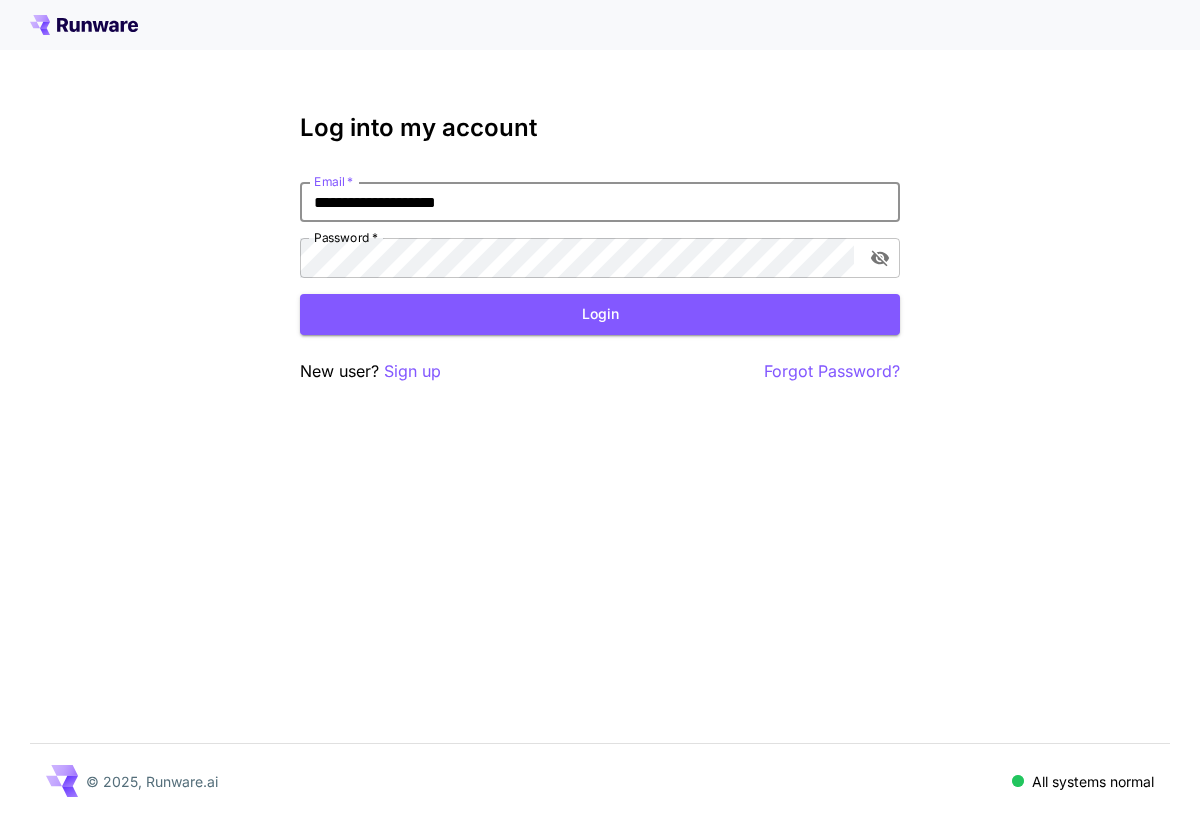 drag, startPoint x: 552, startPoint y: 202, endPoint x: 375, endPoint y: 205, distance: 177.02542 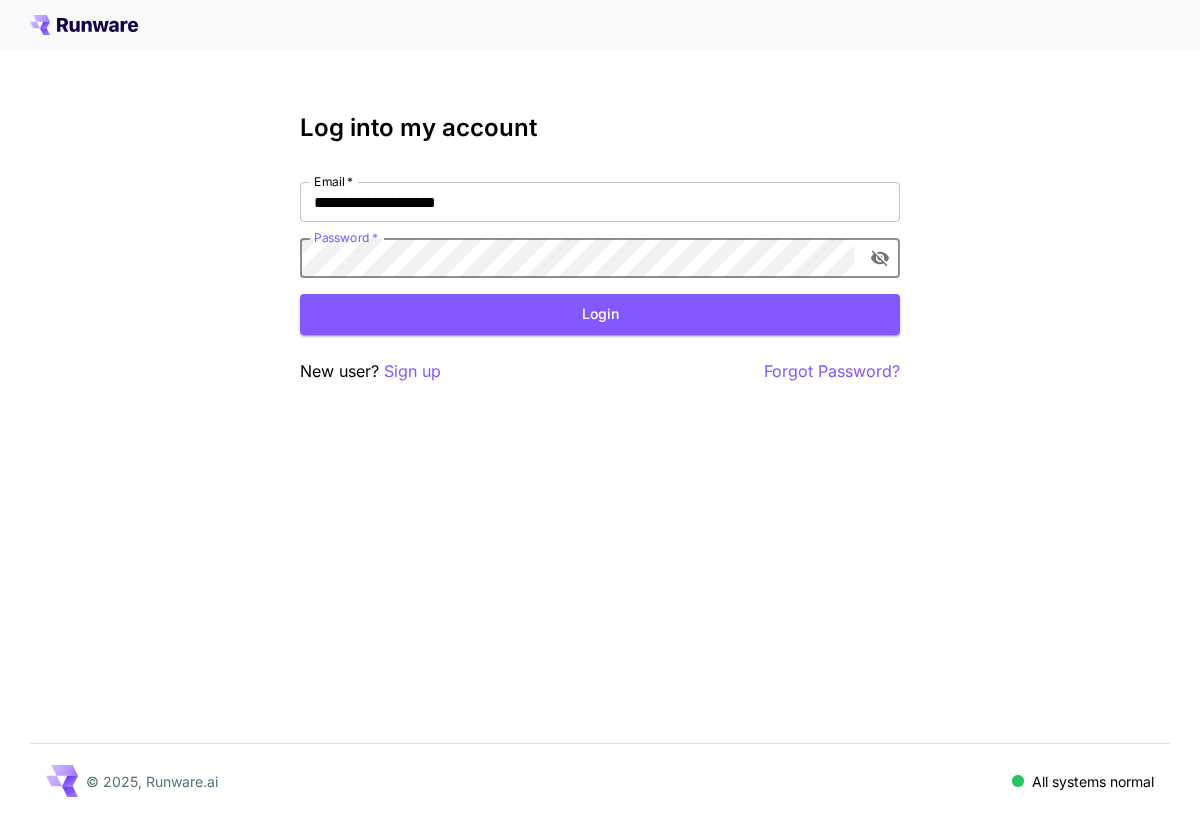 click 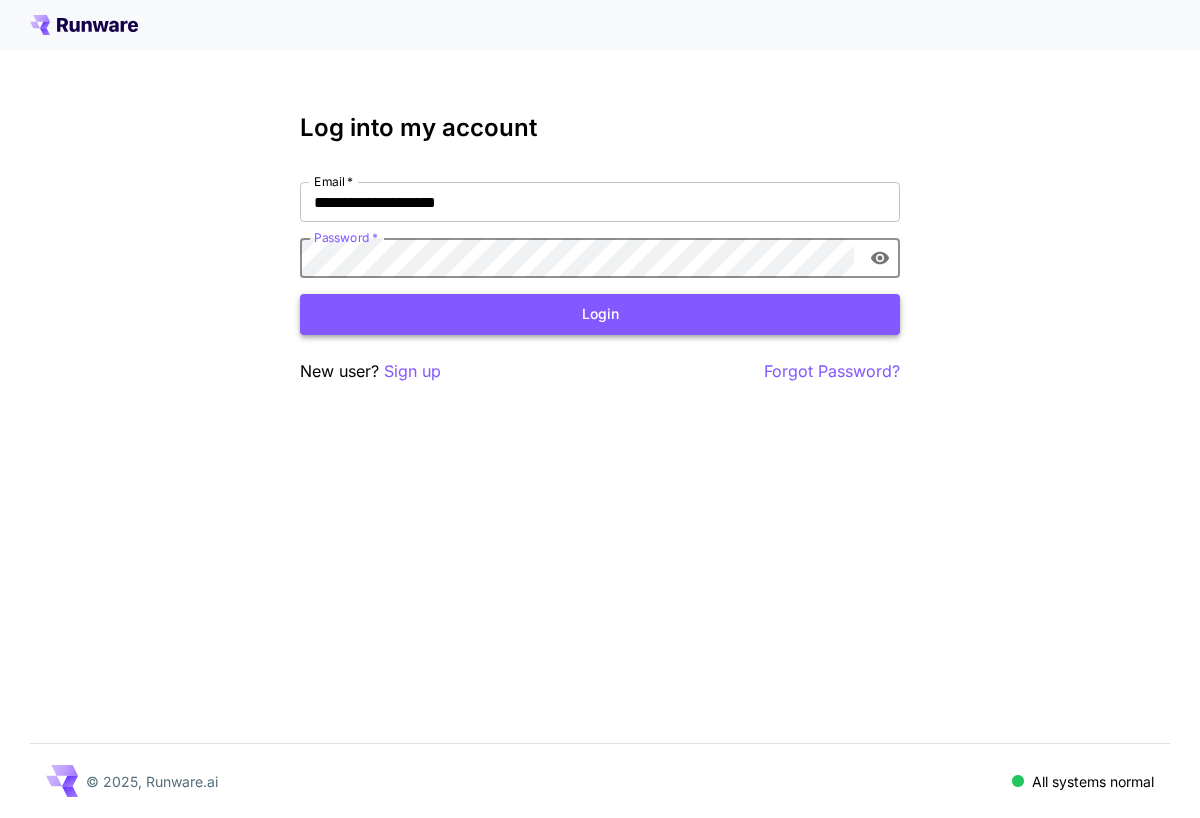 click on "Login" at bounding box center [600, 314] 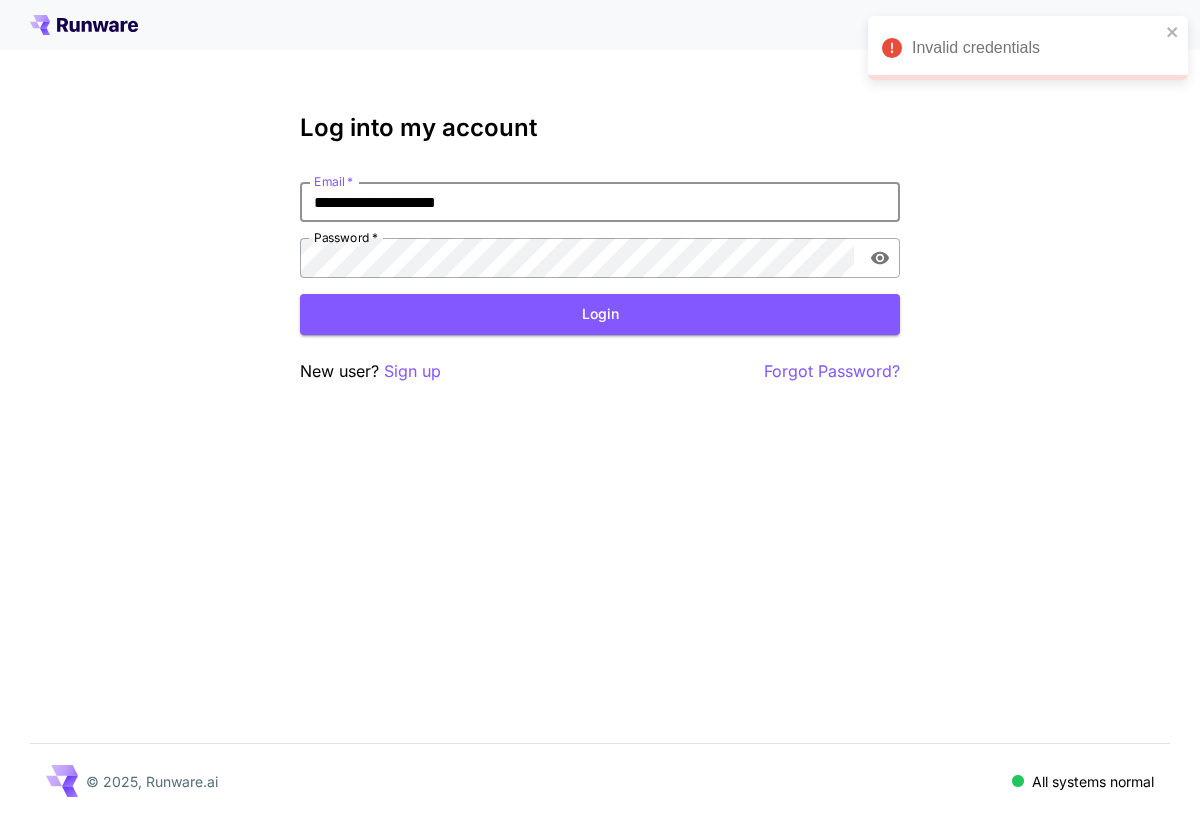 click on "**********" at bounding box center [600, 202] 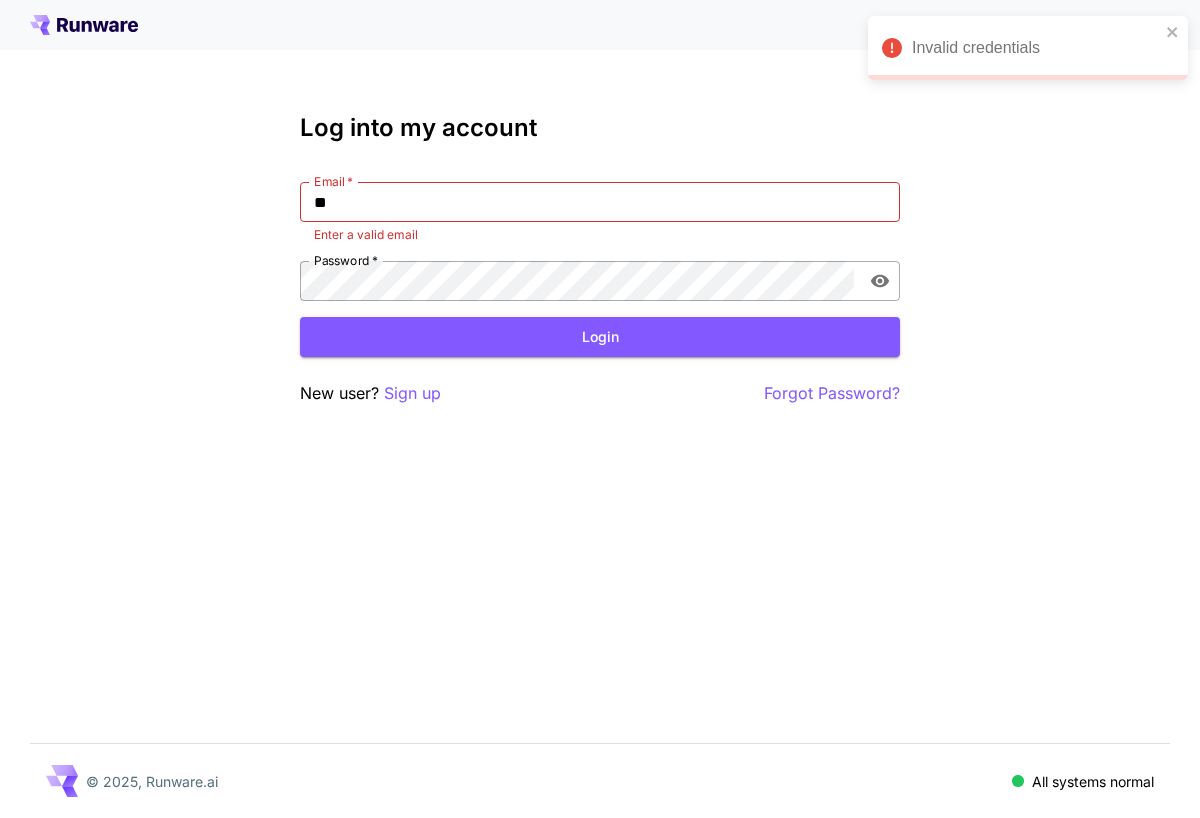 type on "**********" 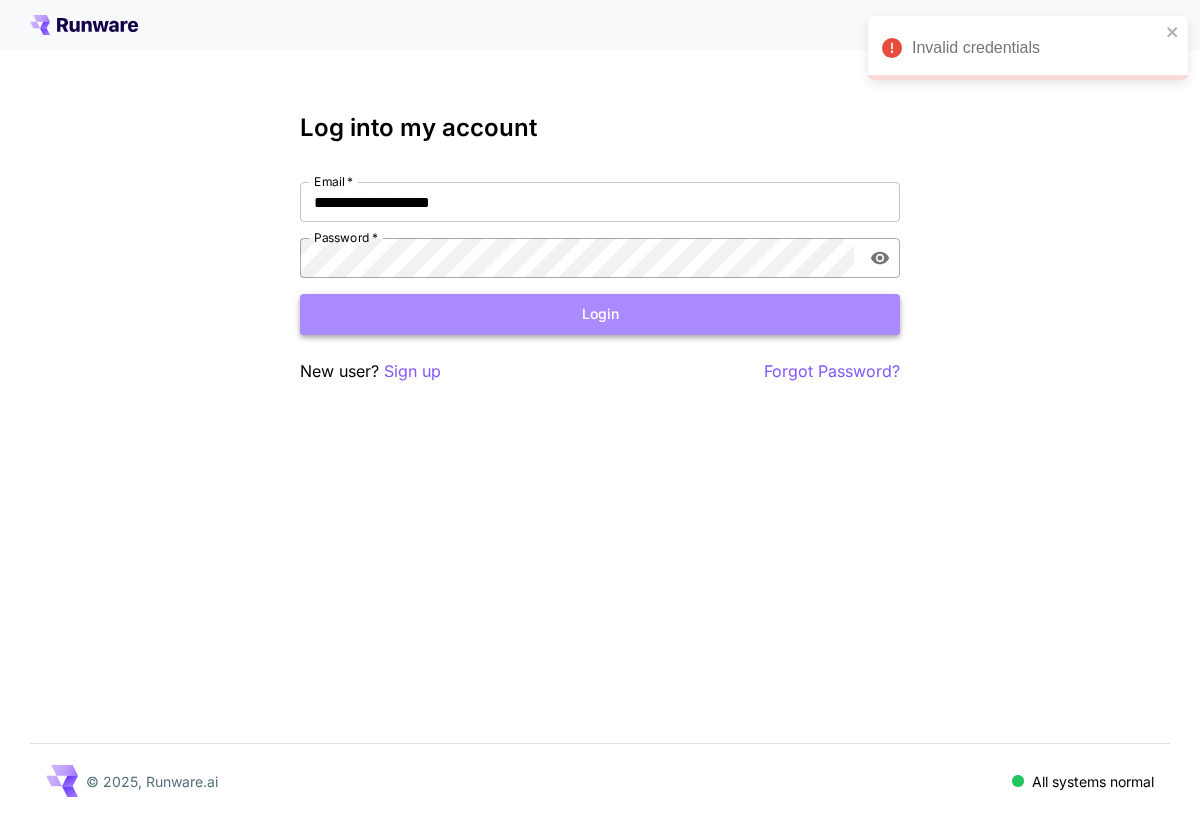 click on "Login" at bounding box center (600, 314) 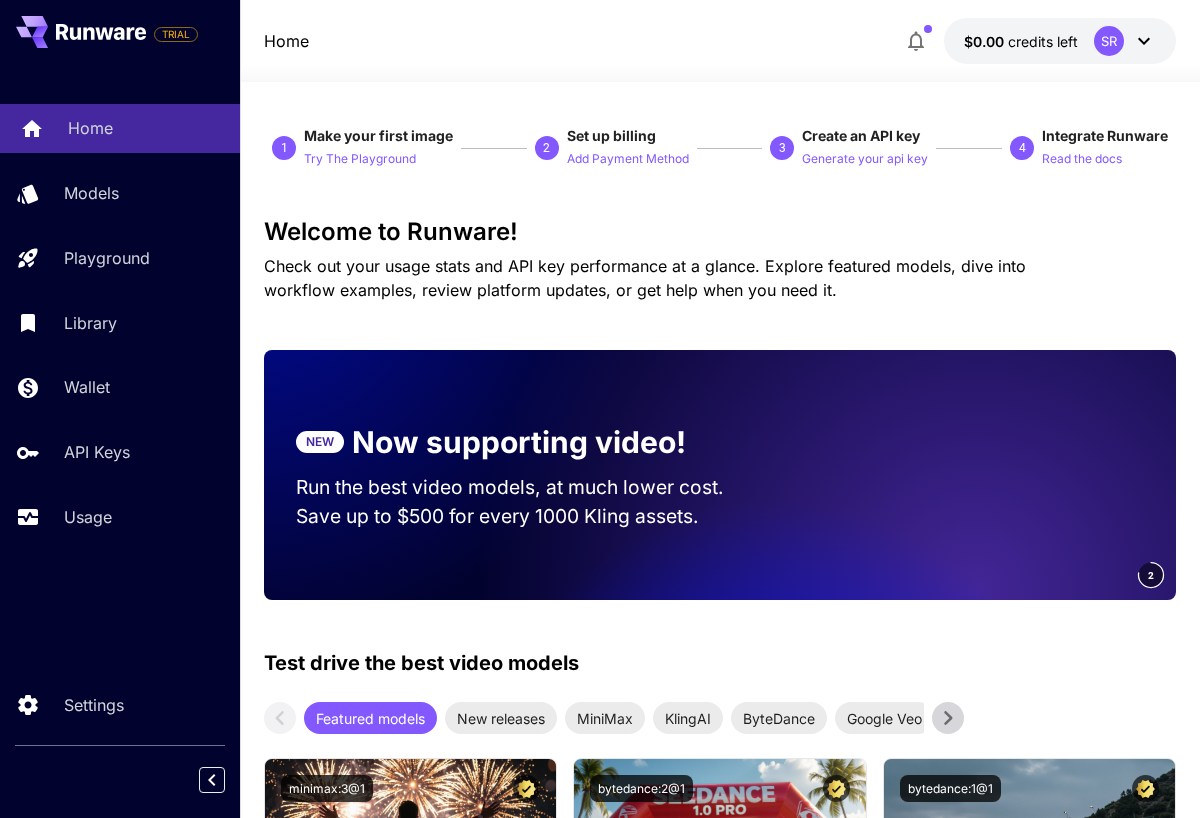 click on "Home" at bounding box center (90, 128) 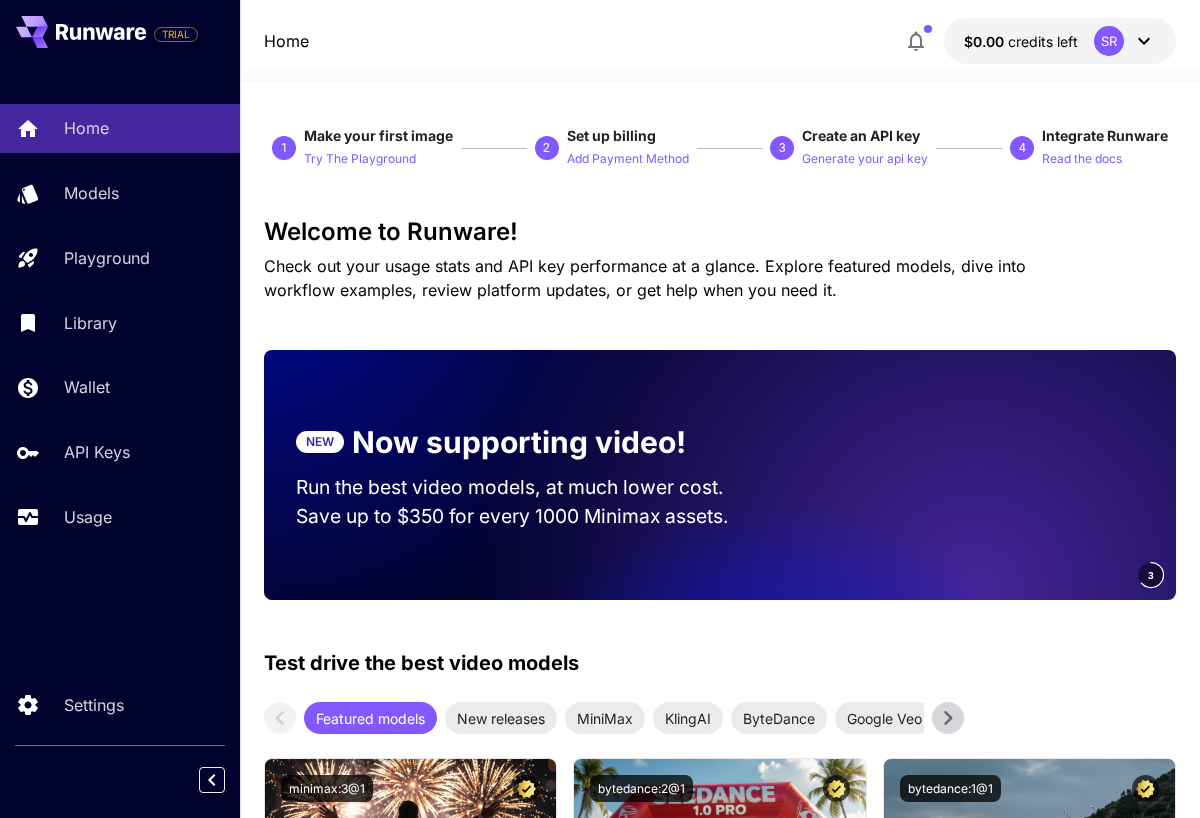 click 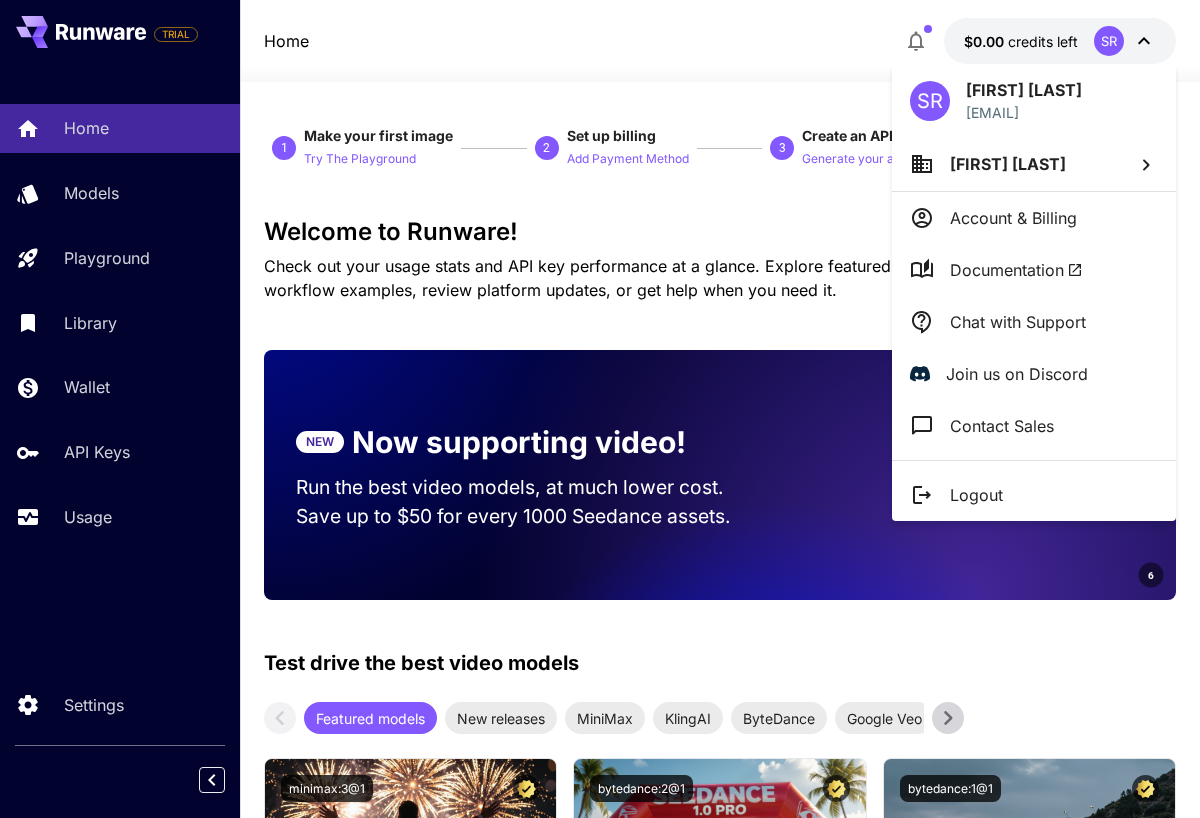 click at bounding box center (600, 409) 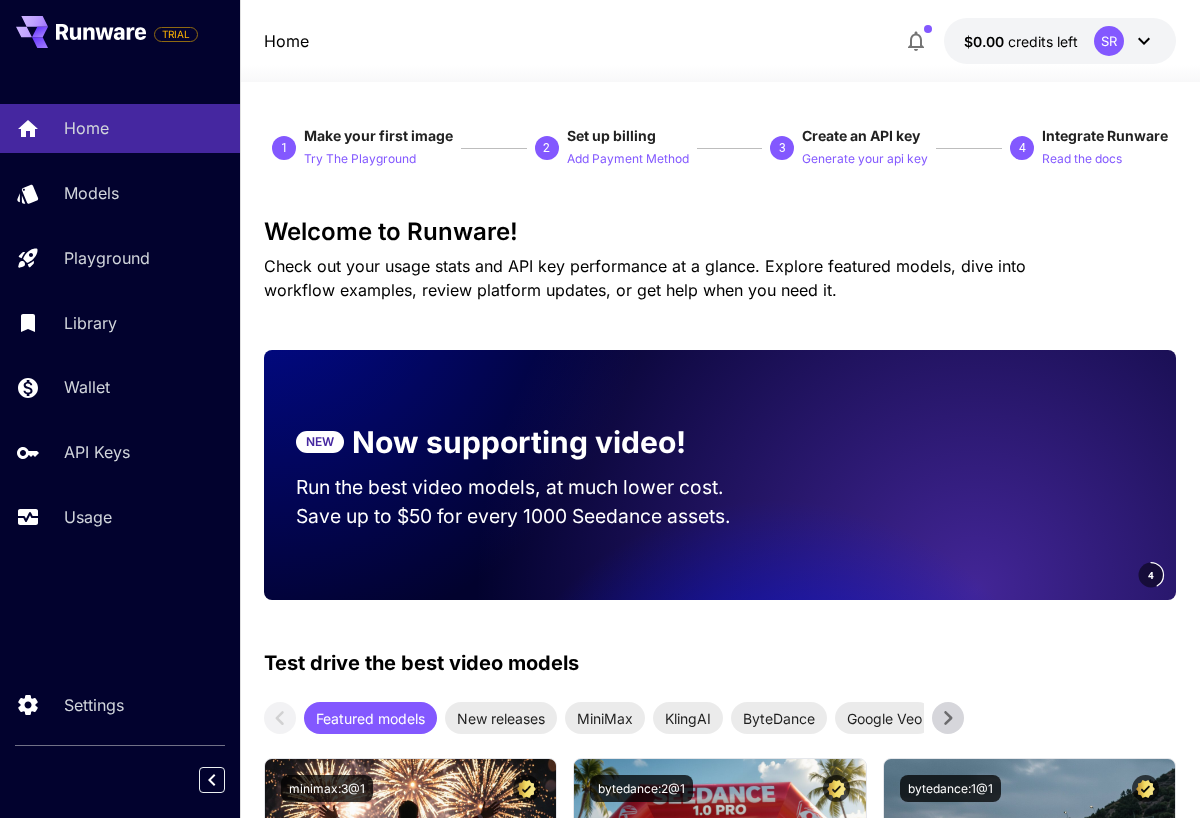 click 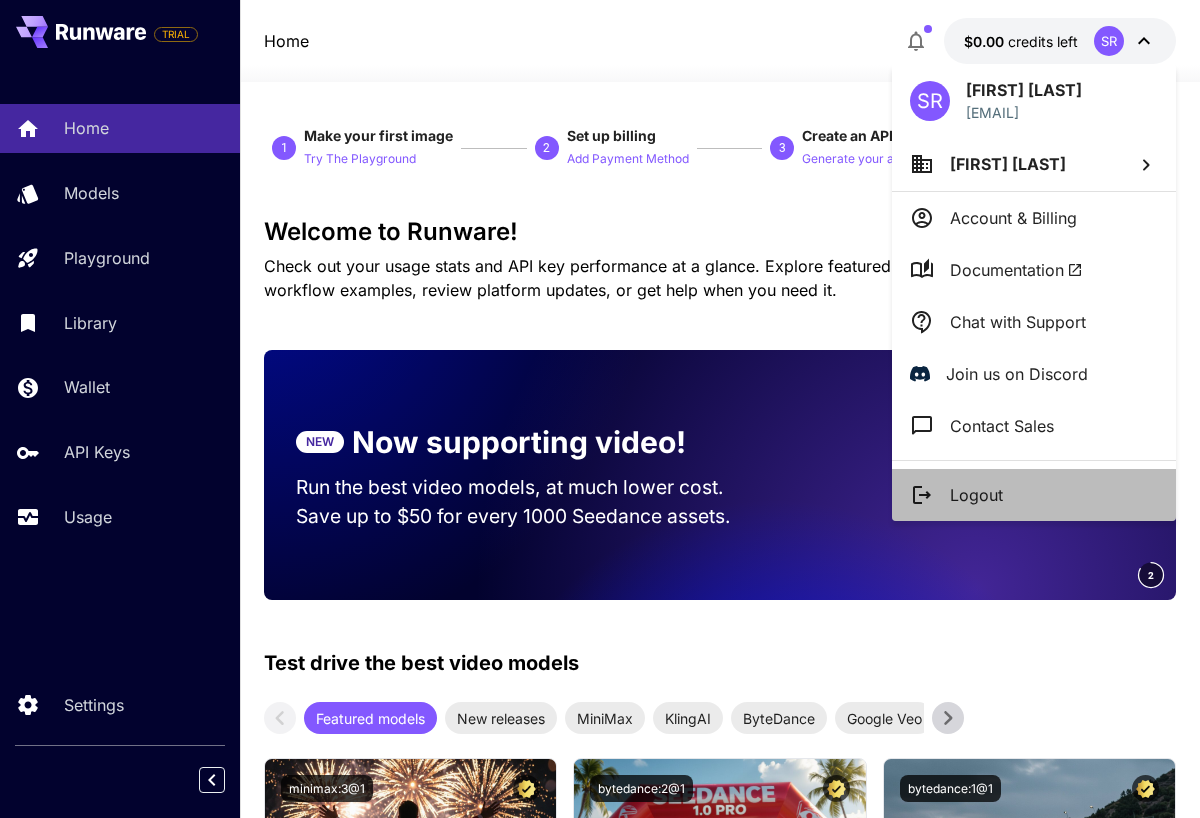 click on "Logout" at bounding box center (976, 495) 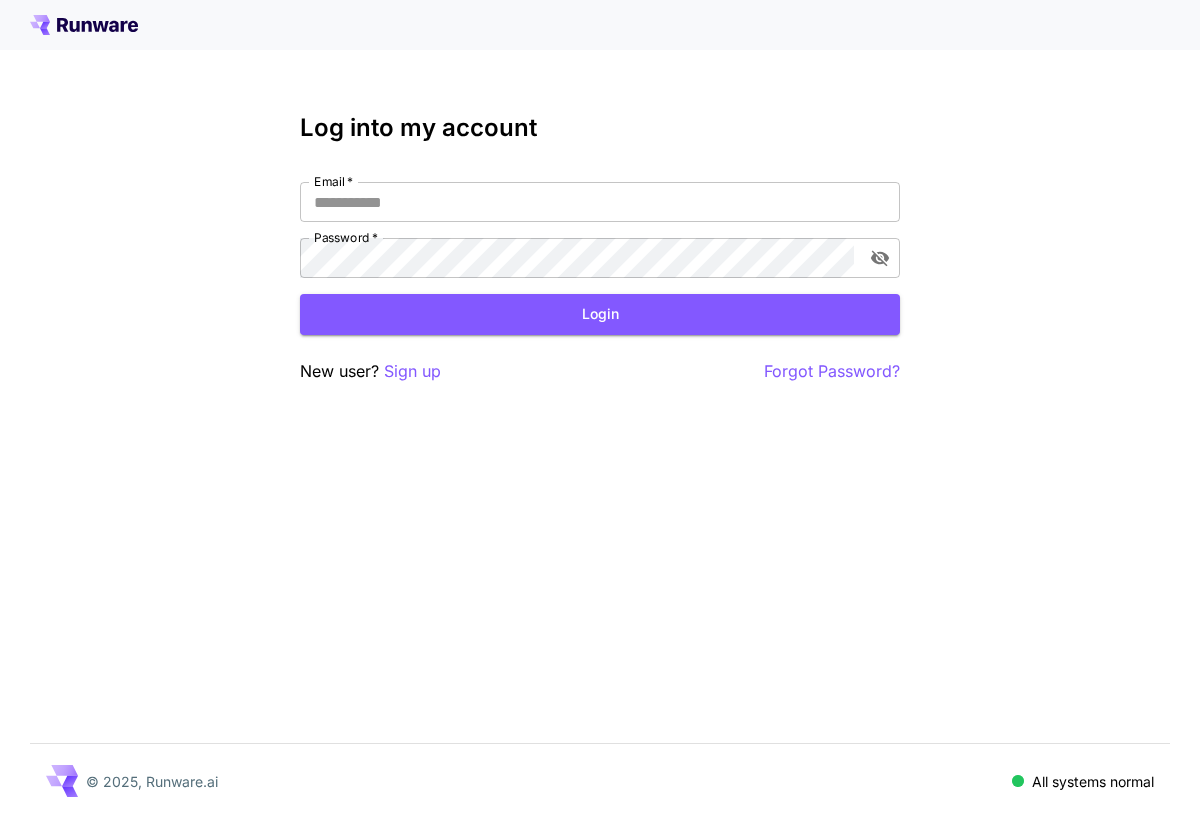 scroll, scrollTop: 0, scrollLeft: 0, axis: both 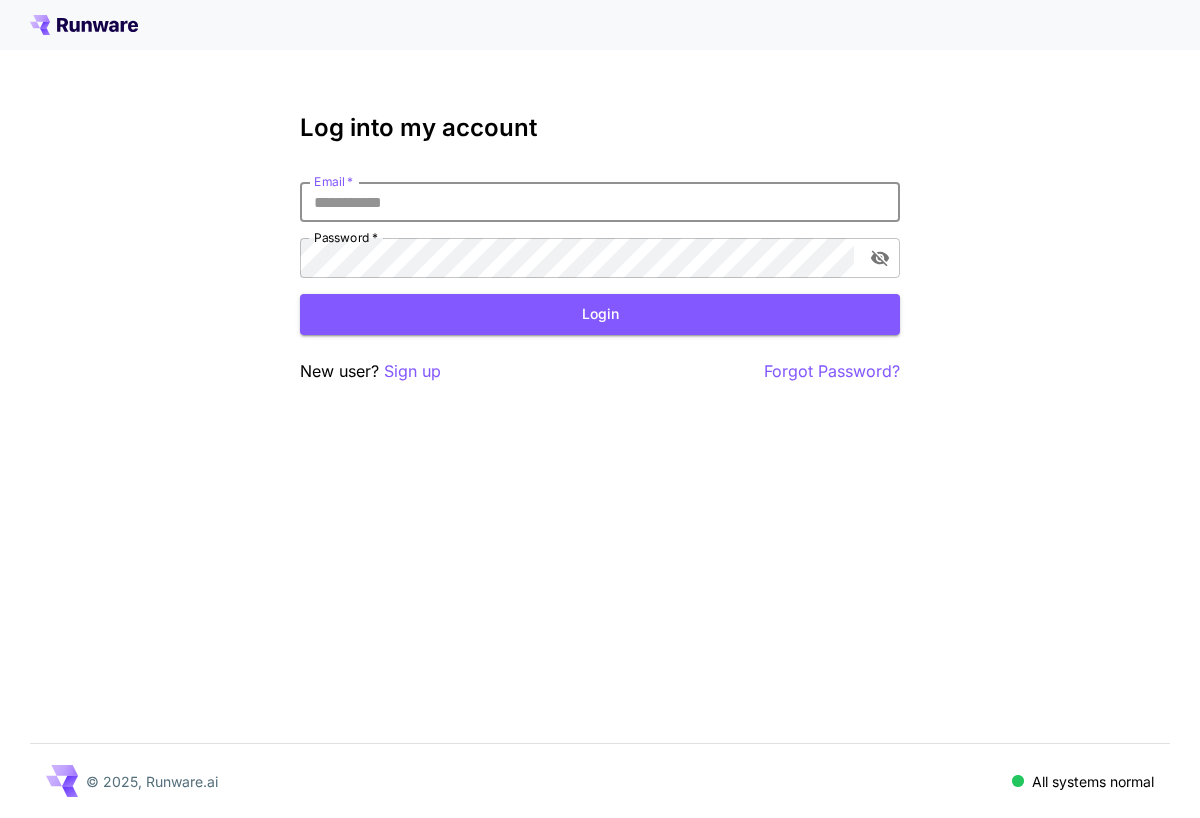 click on "Email   *" at bounding box center (600, 202) 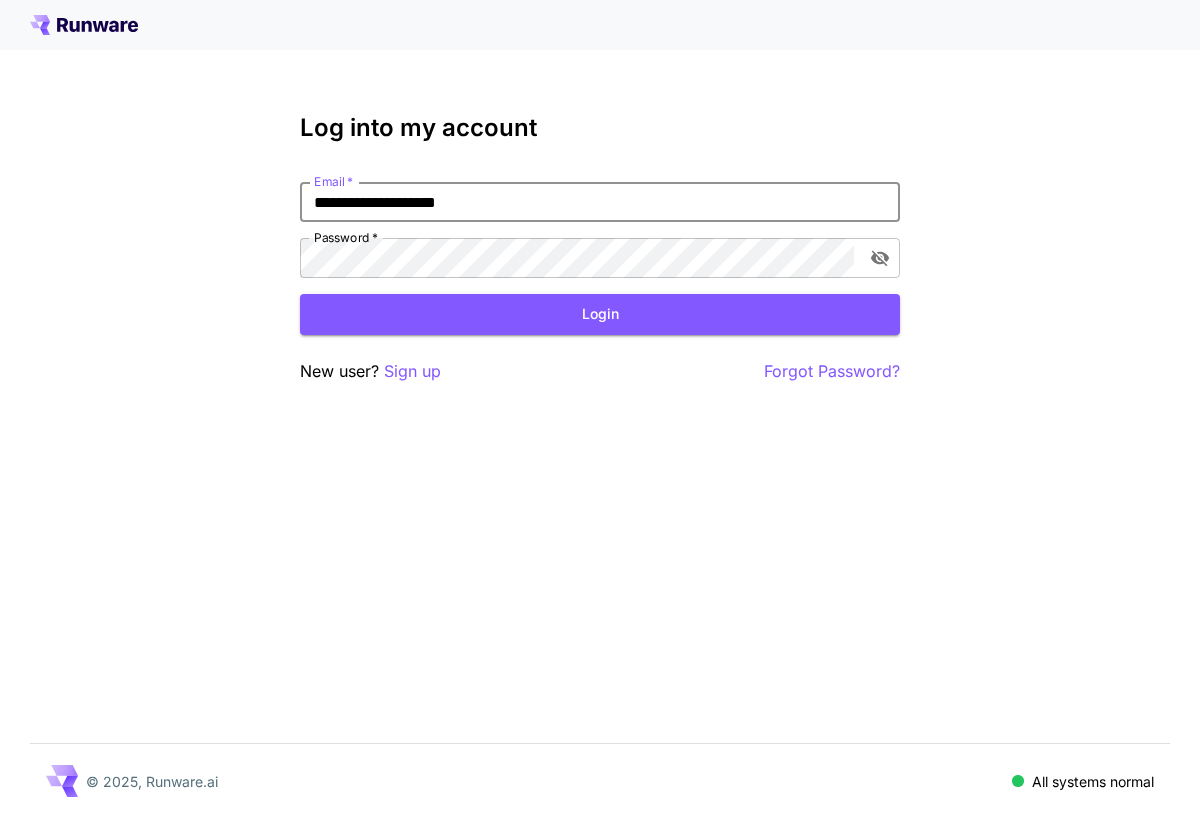 type on "**********" 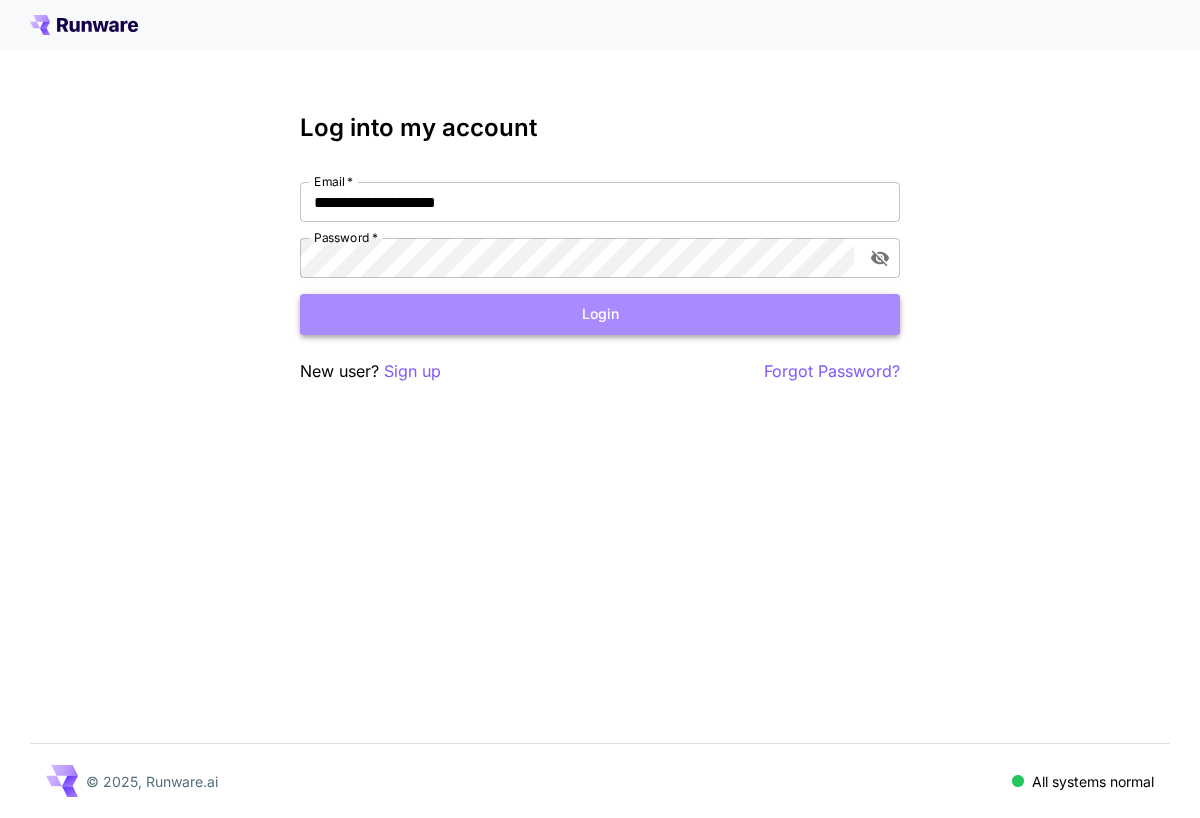 click on "Login" at bounding box center [600, 314] 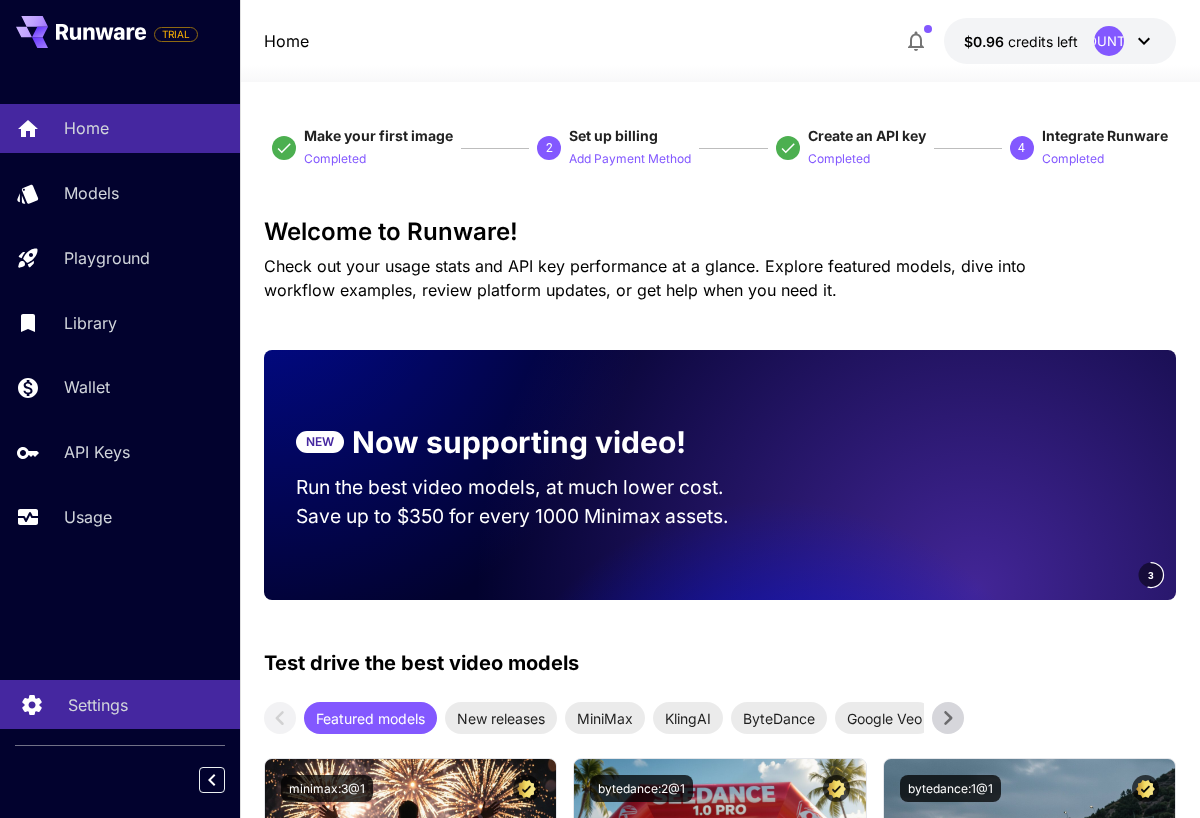 click on "Settings" at bounding box center (98, 705) 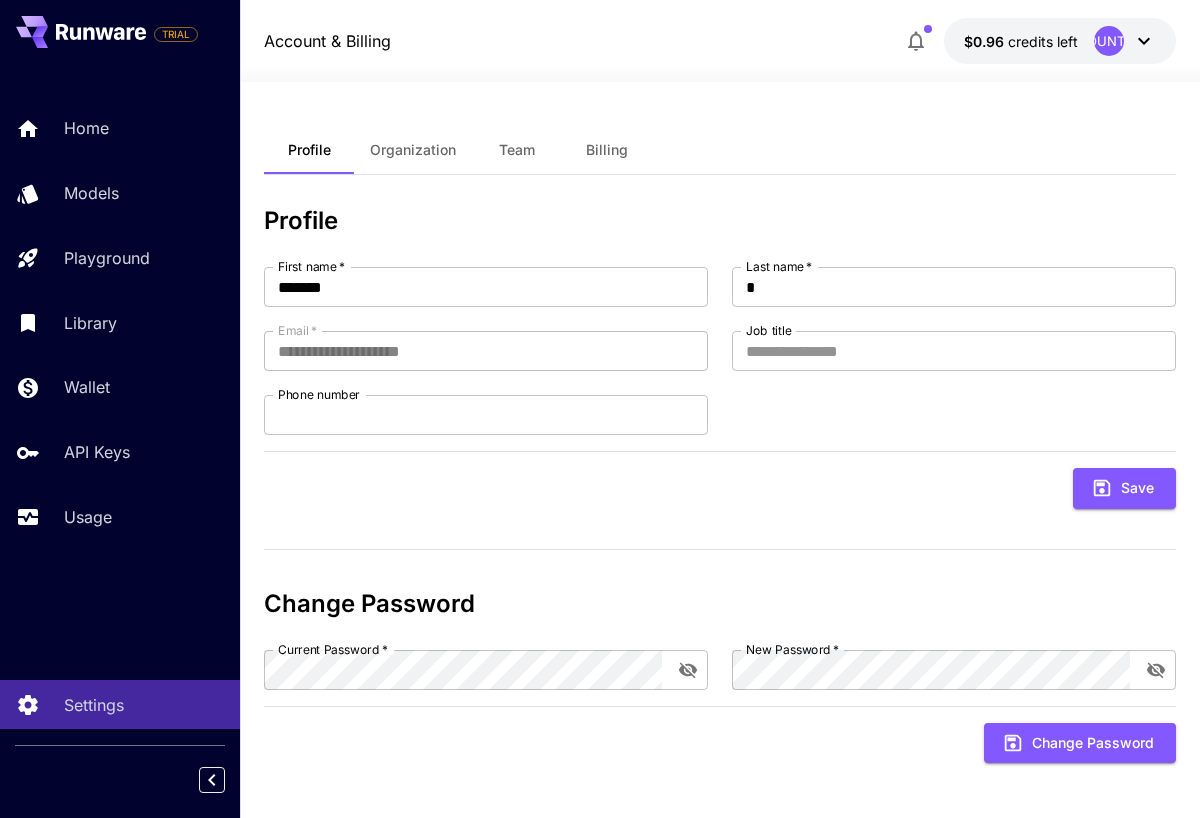 scroll, scrollTop: 5, scrollLeft: 0, axis: vertical 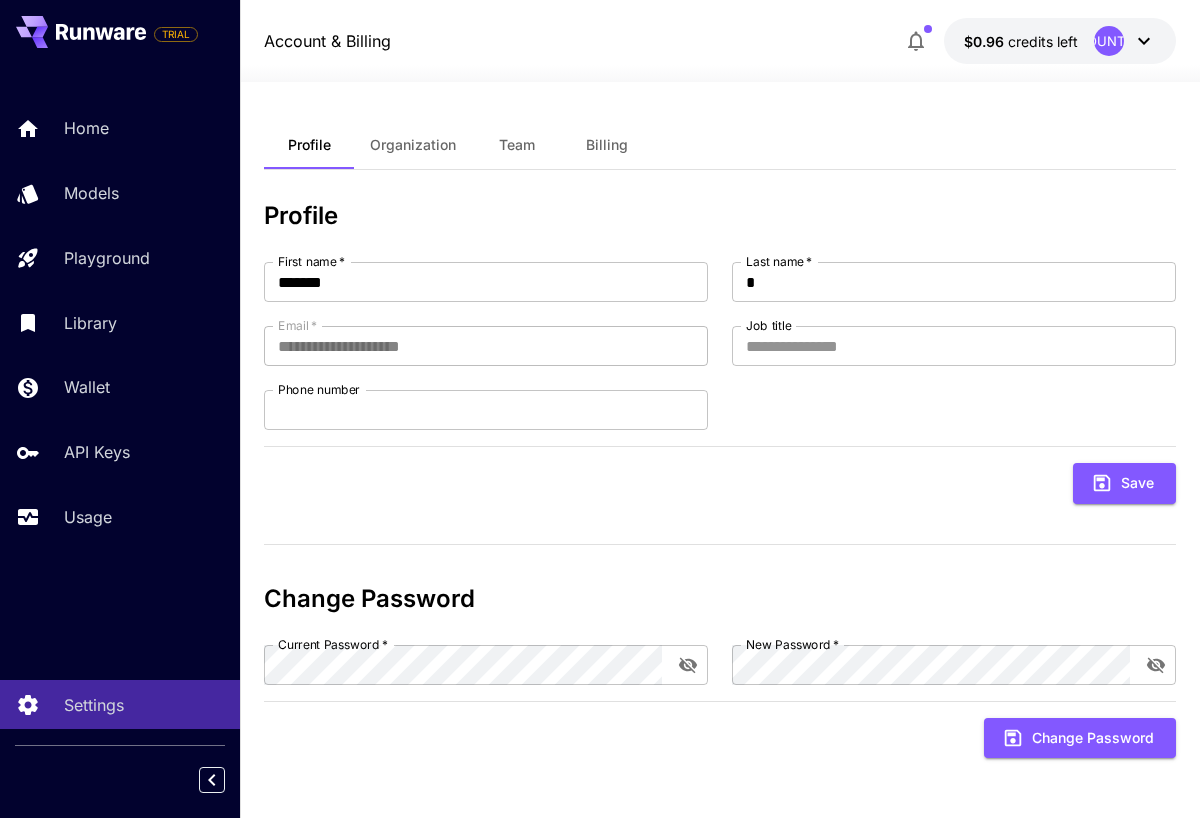 click 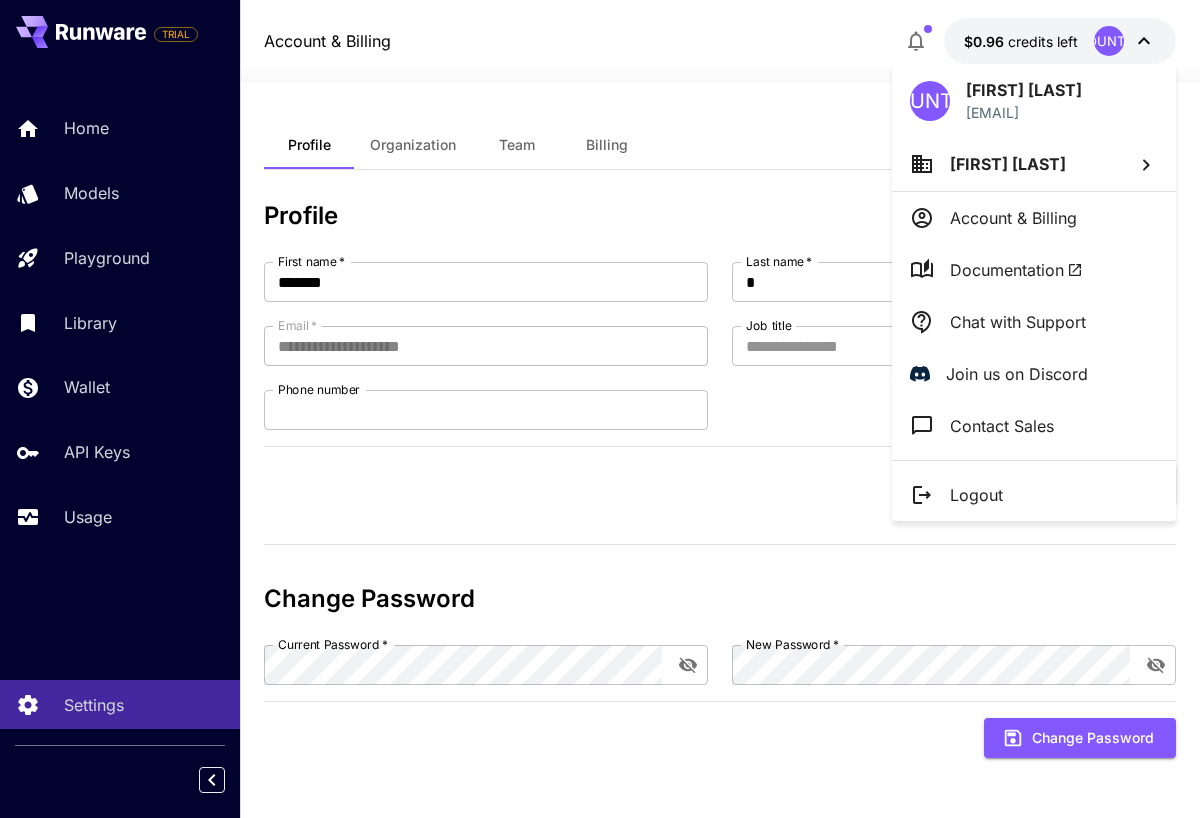 click on "Account & Billing" at bounding box center [1013, 218] 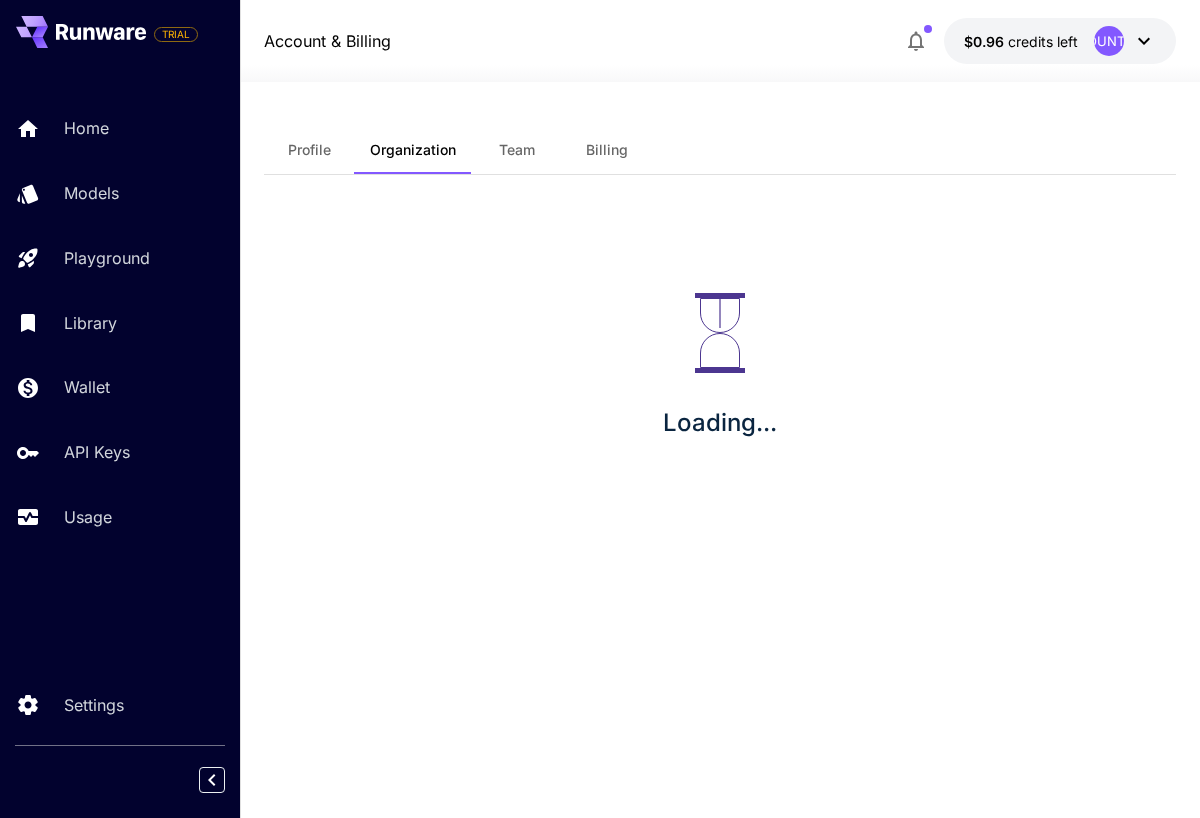 scroll, scrollTop: 0, scrollLeft: 0, axis: both 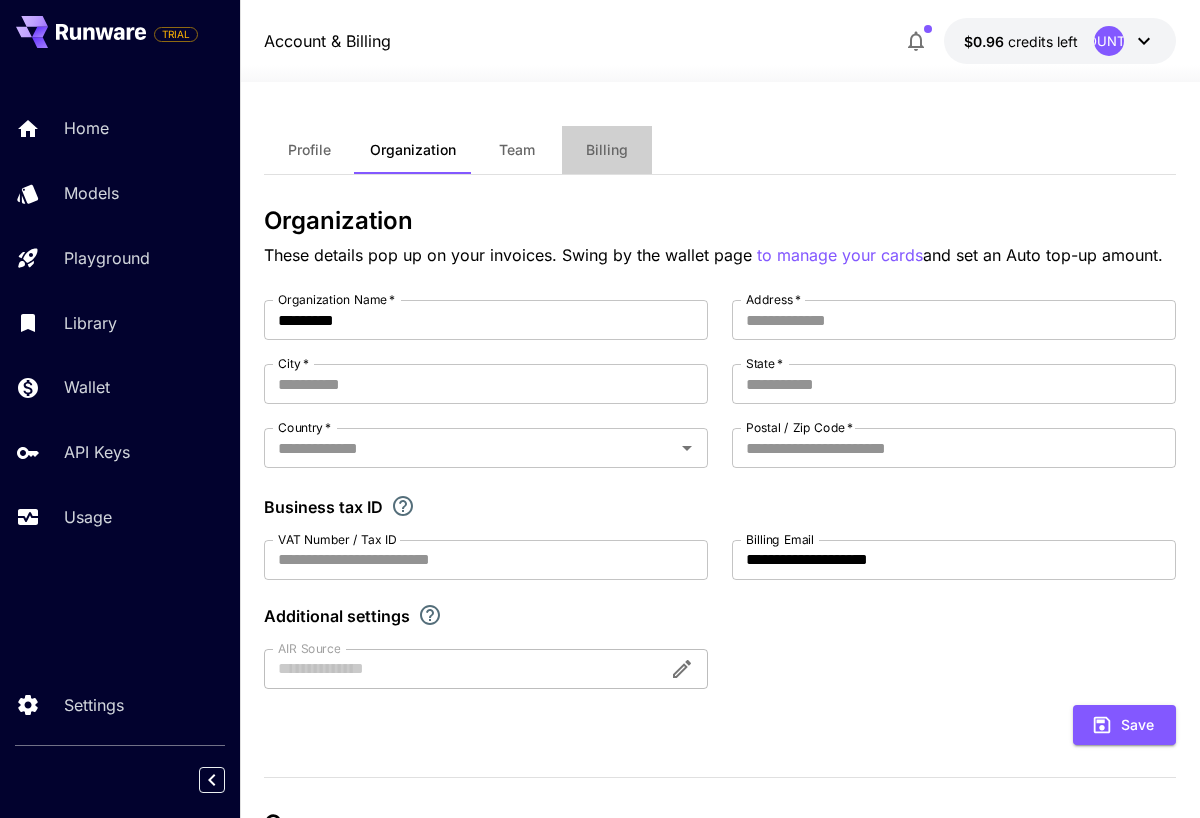 click on "Billing" at bounding box center [607, 150] 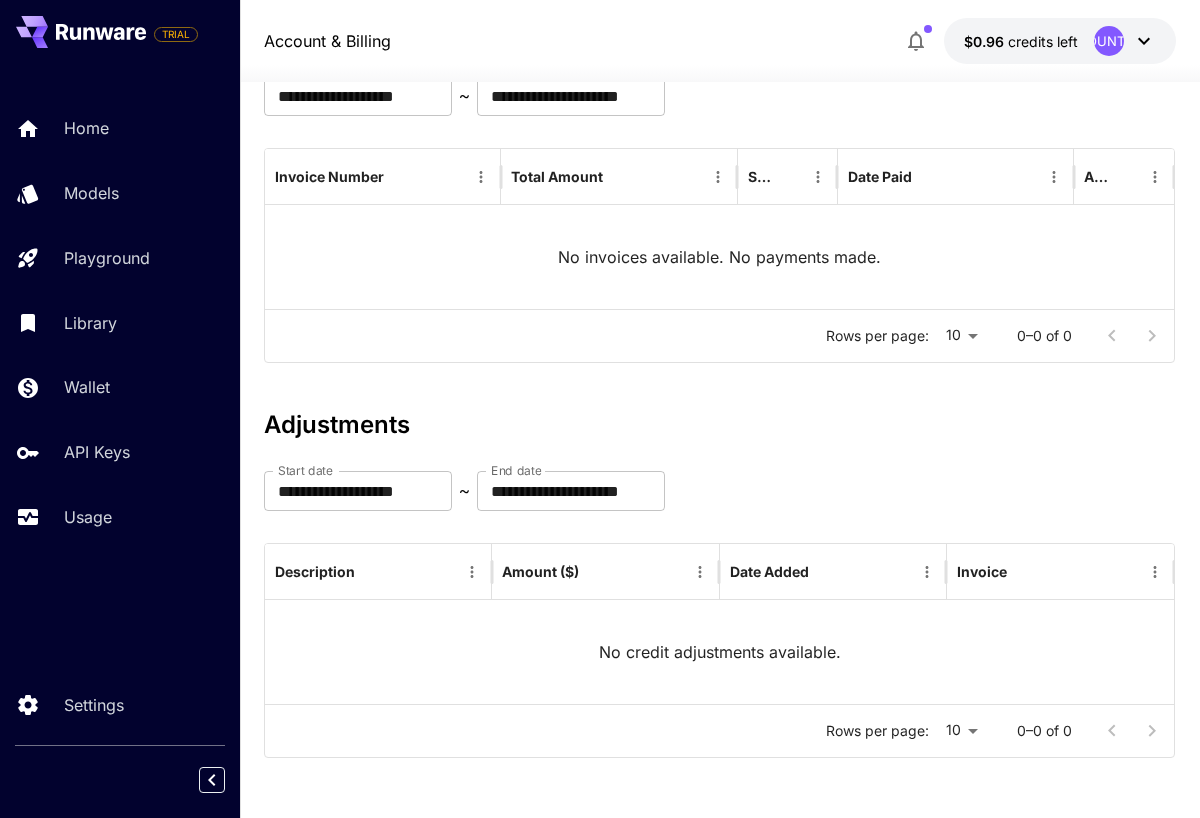 scroll, scrollTop: 0, scrollLeft: 0, axis: both 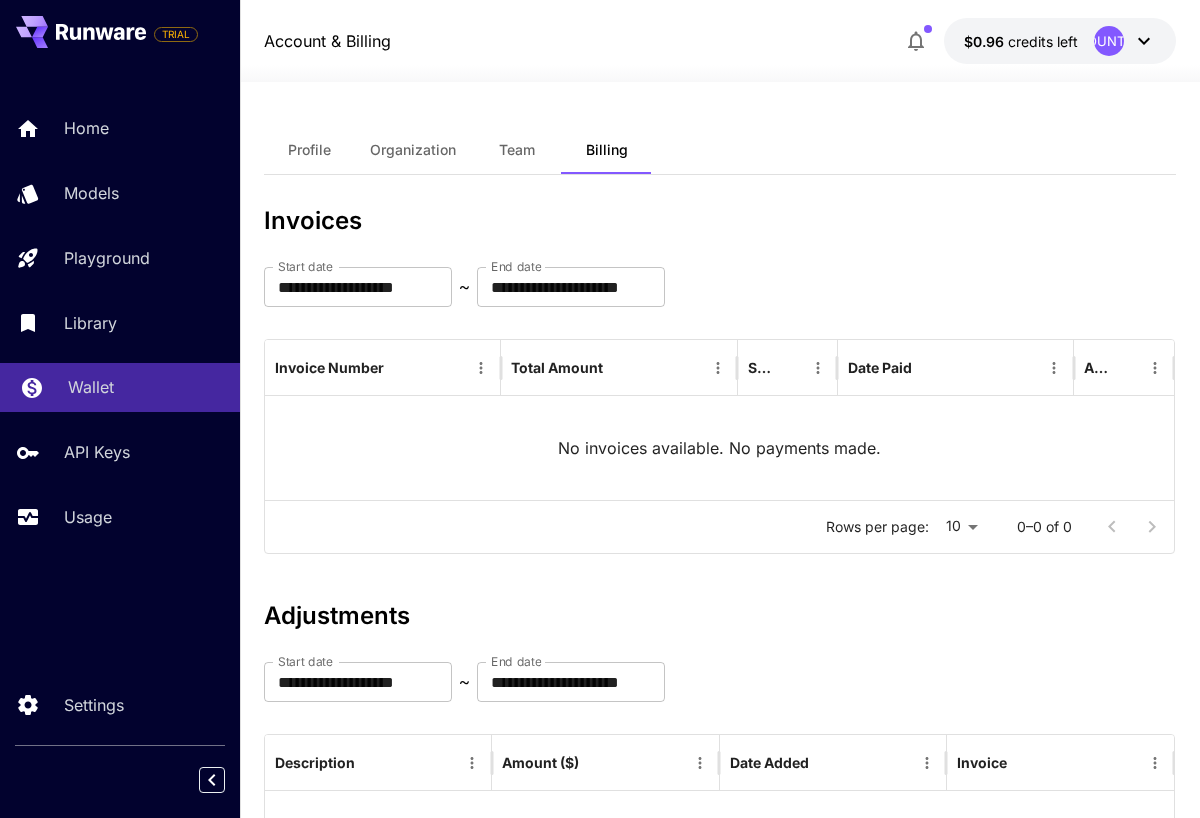 click on "Wallet" at bounding box center (91, 387) 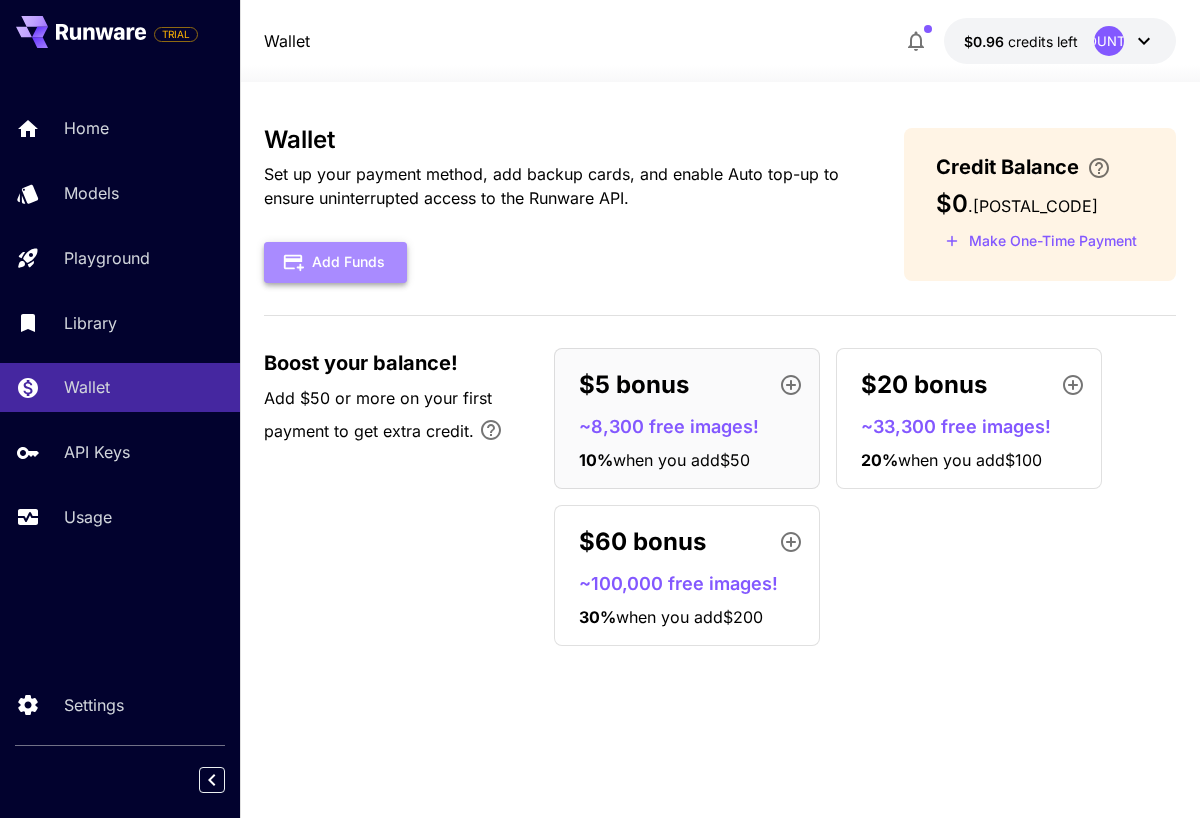 click on "Add Funds" at bounding box center [335, 262] 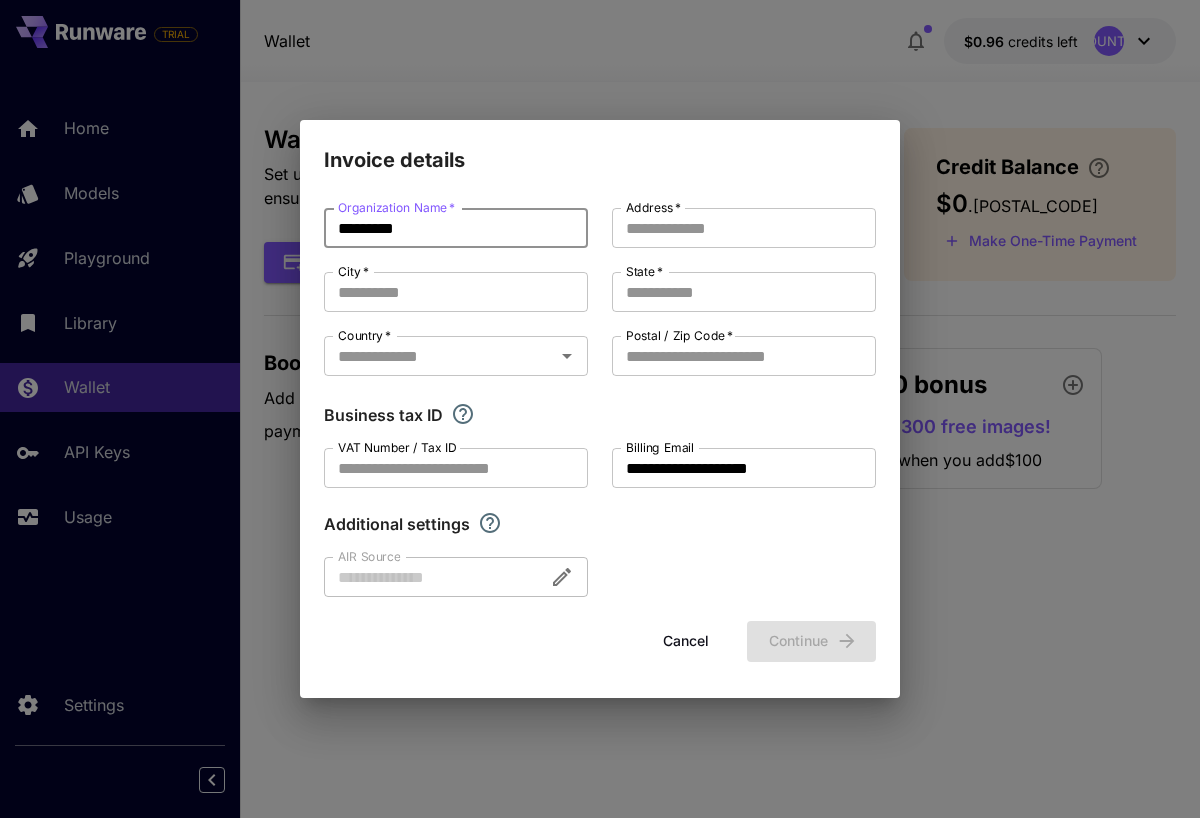 click on "*********" at bounding box center [456, 228] 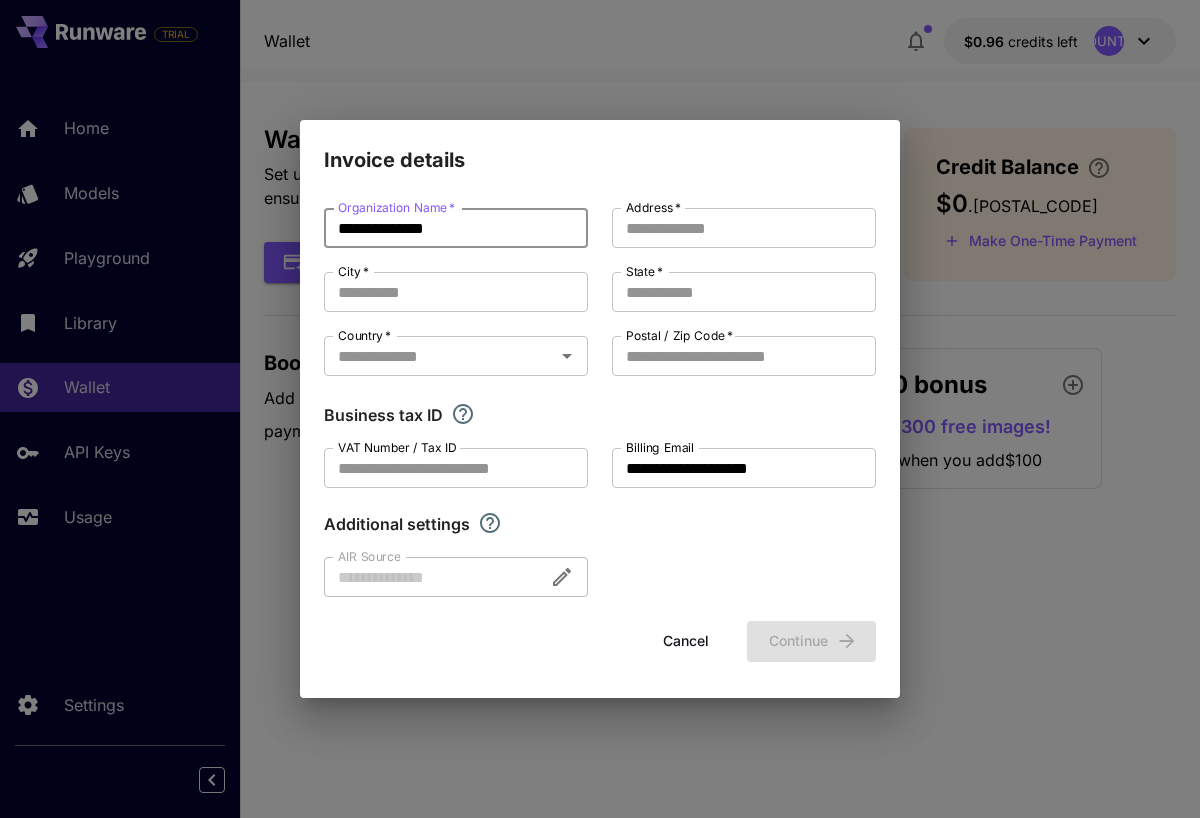 type on "**********" 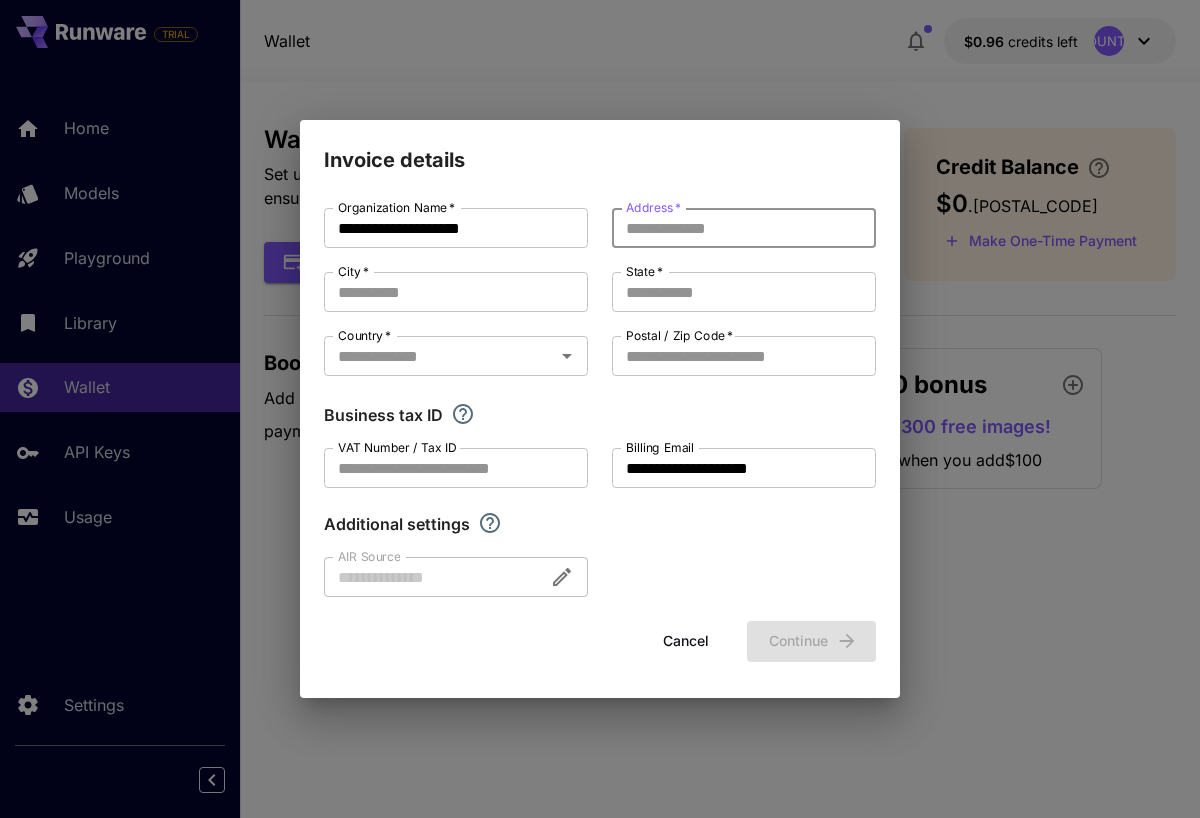 click on "Address   *" at bounding box center (744, 228) 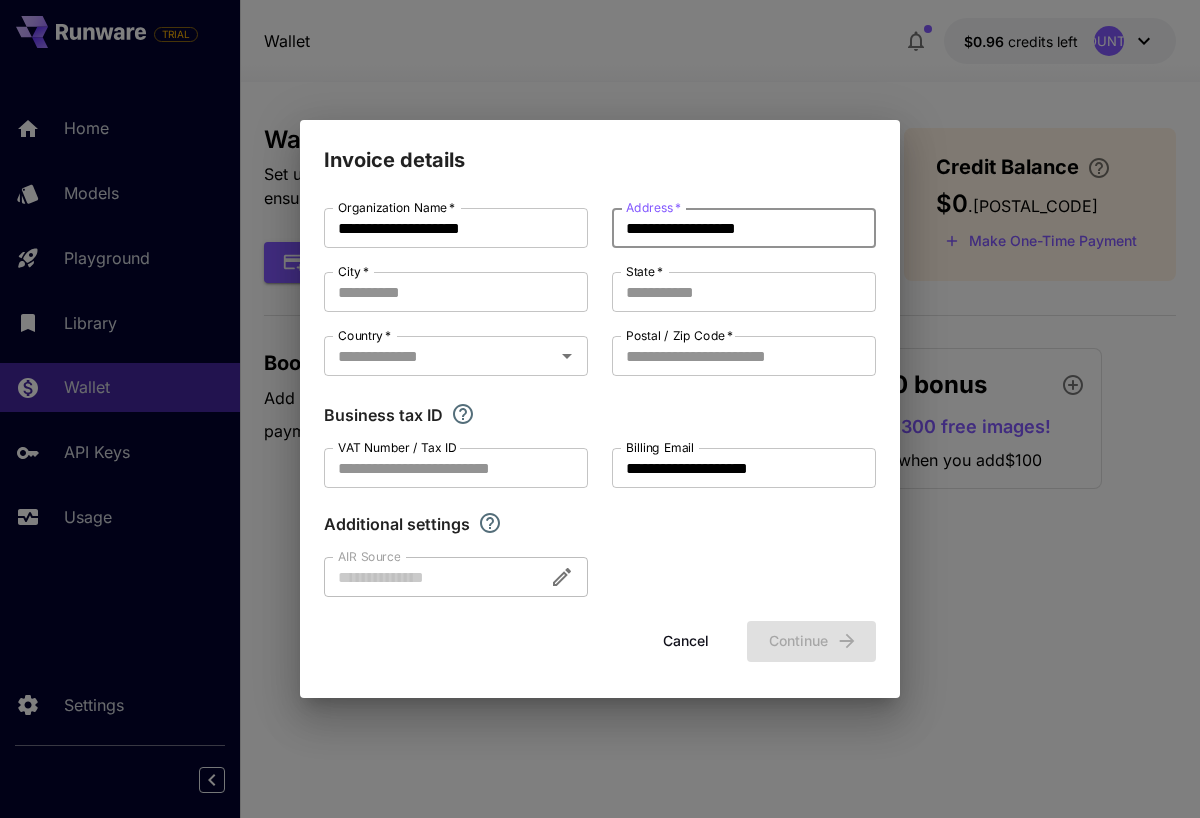 type on "**********" 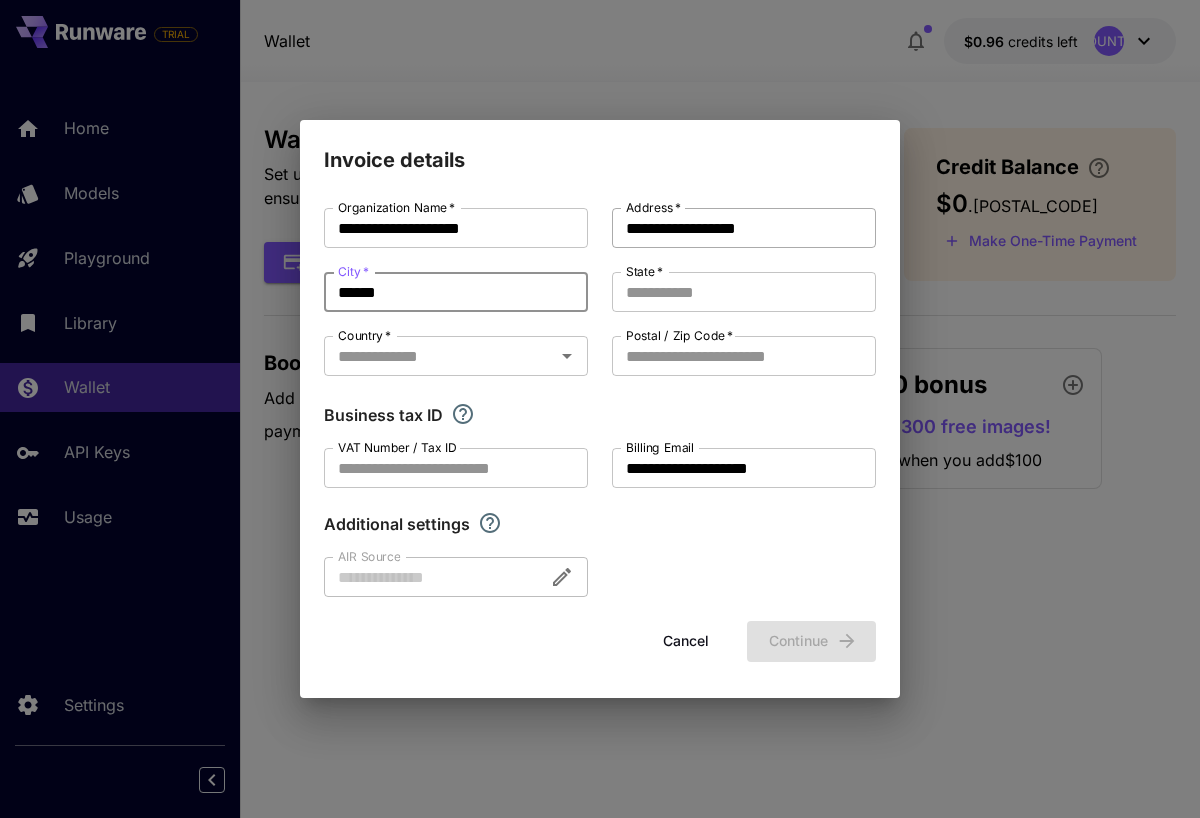 type on "******" 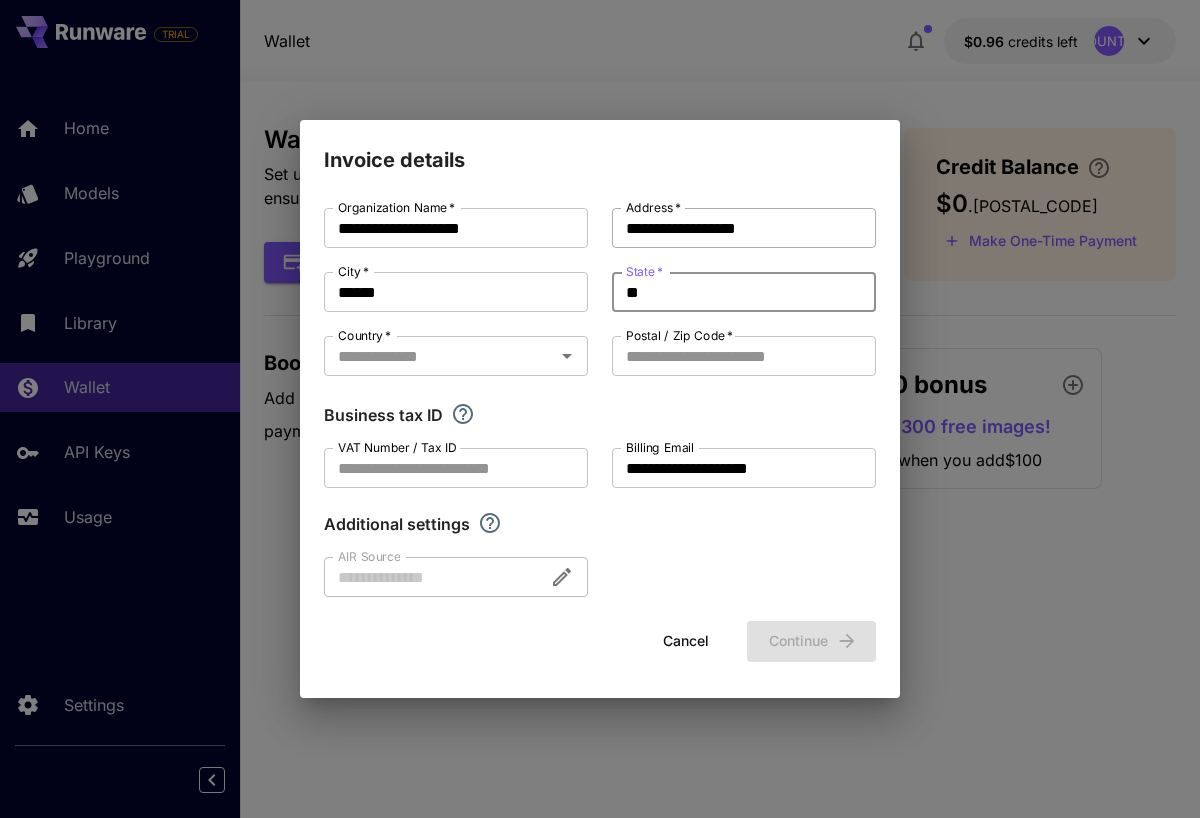 type on "**" 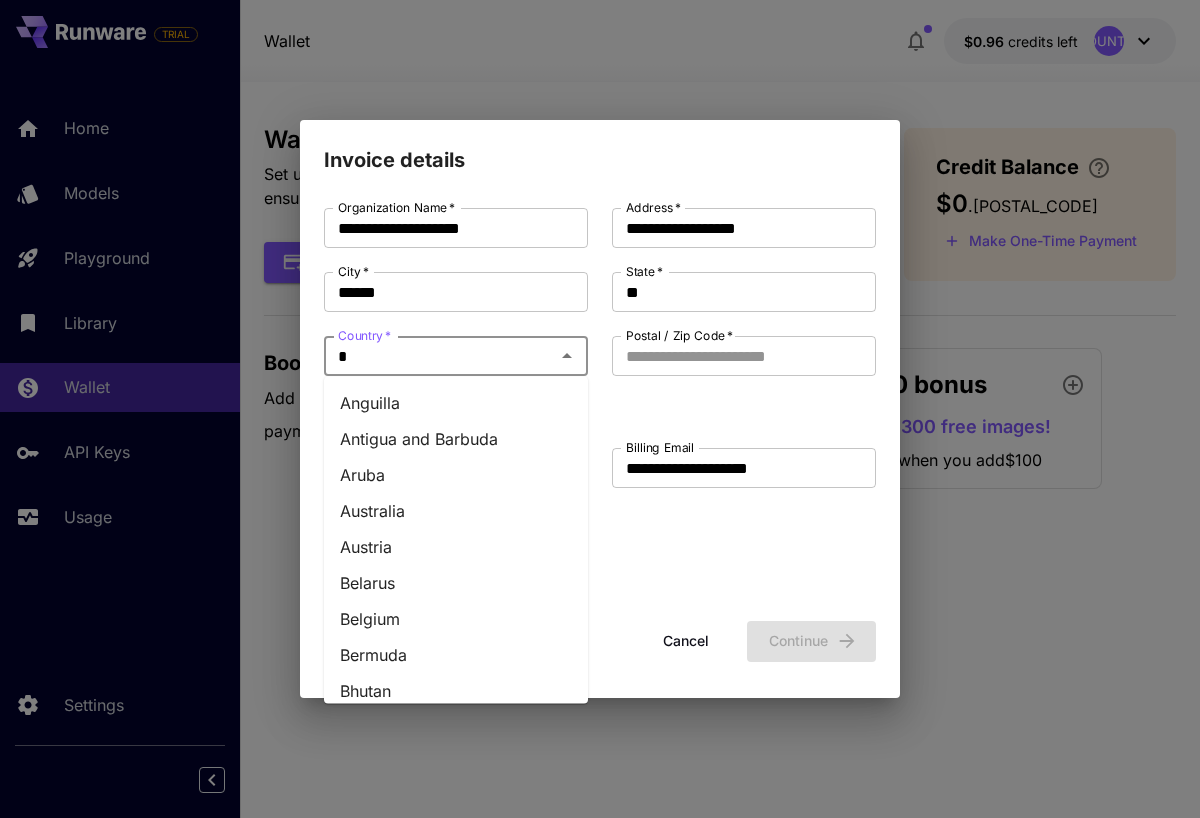 type on "**********" 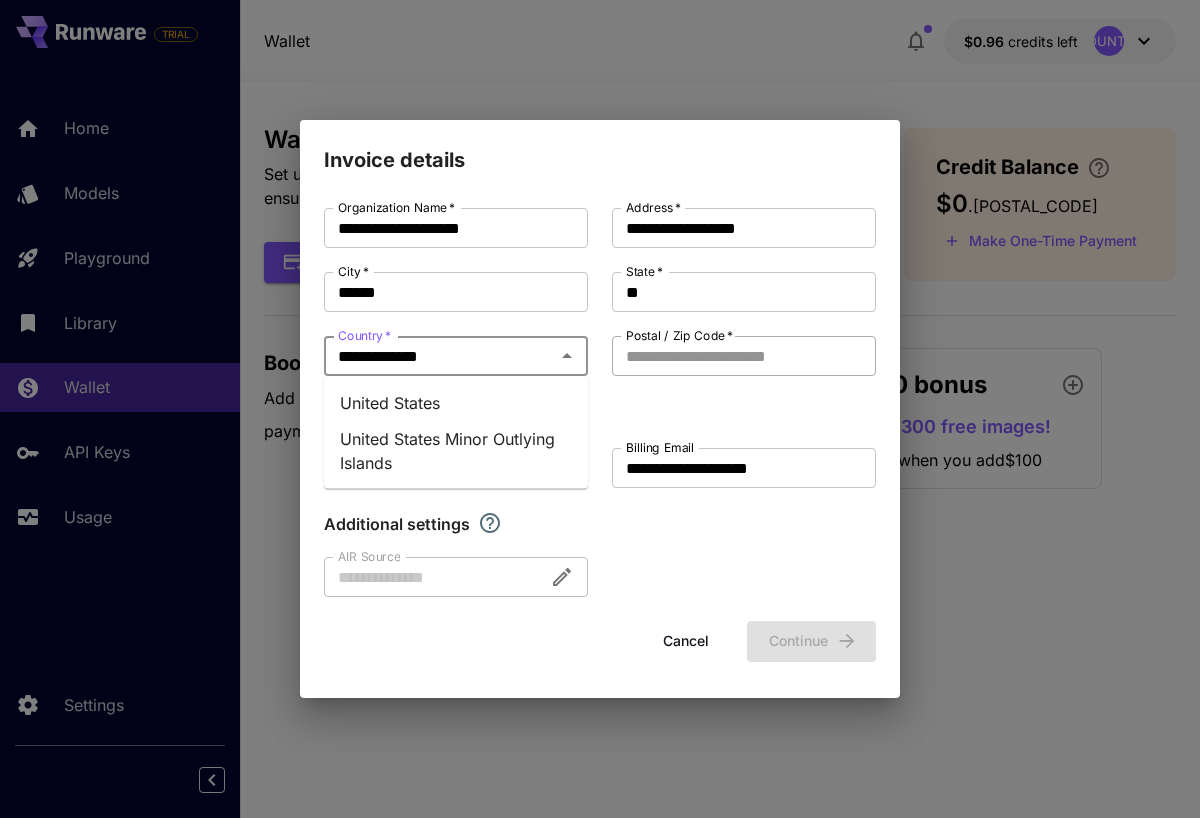type 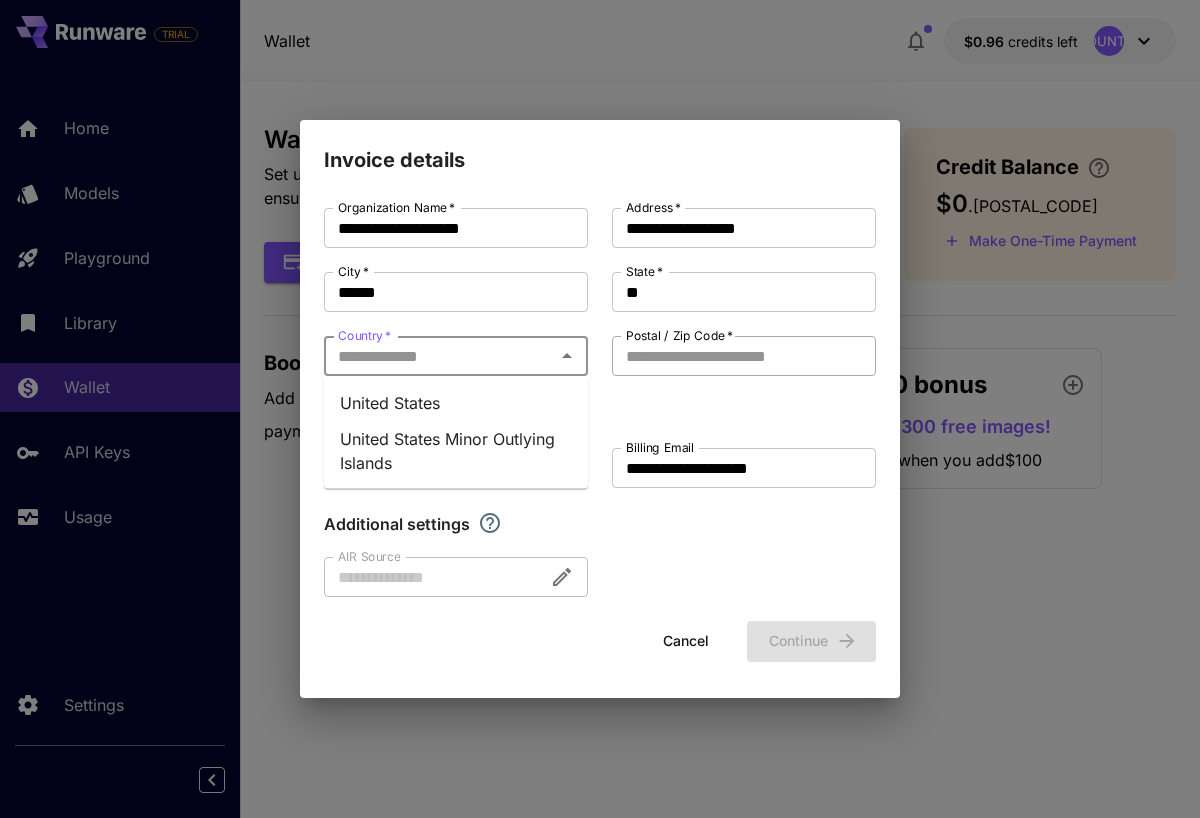 click on "Postal / Zip Code   *" at bounding box center (744, 356) 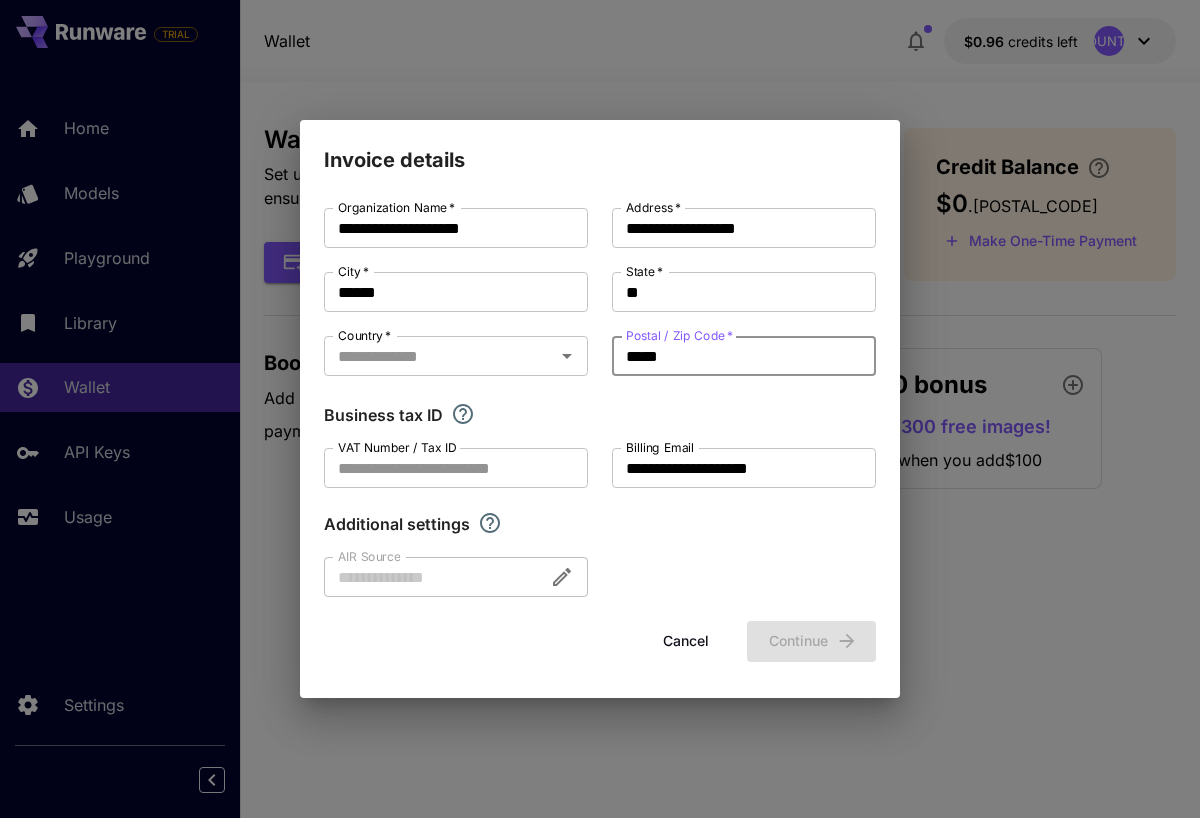 type on "*****" 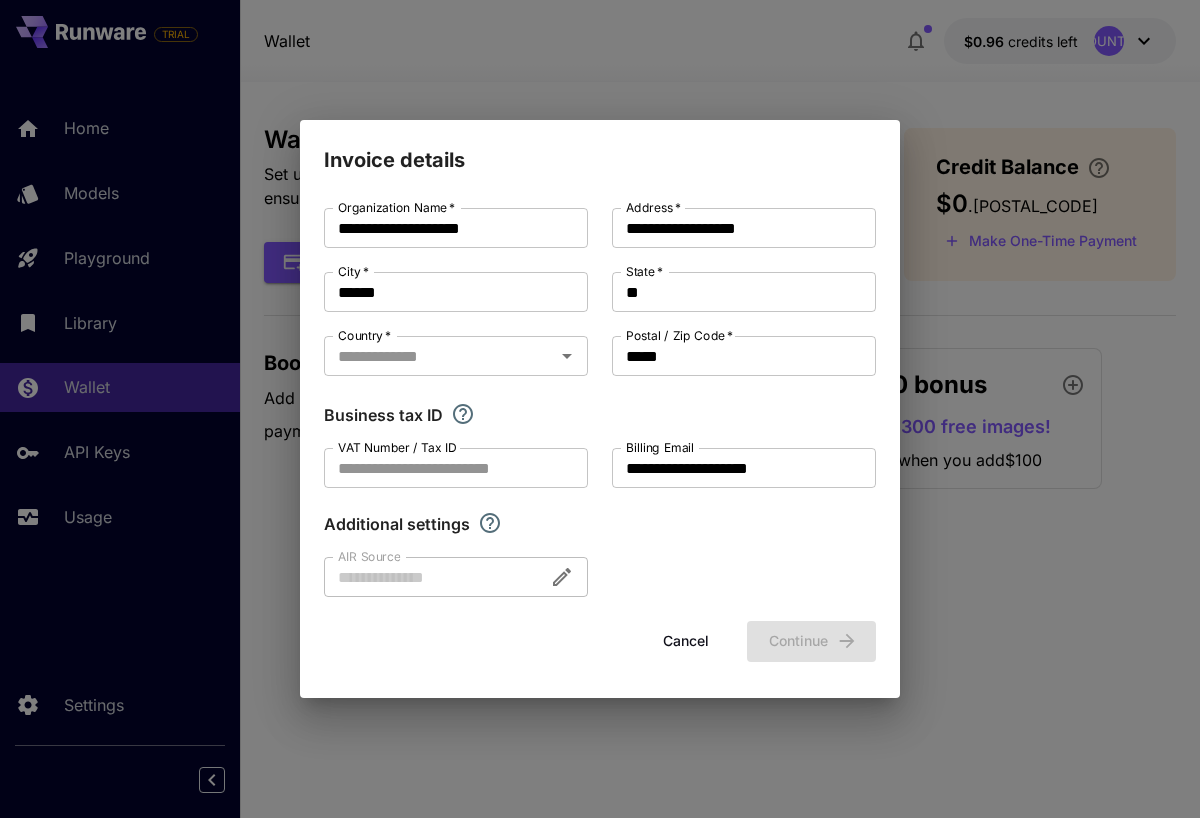 click on "**********" at bounding box center [600, 402] 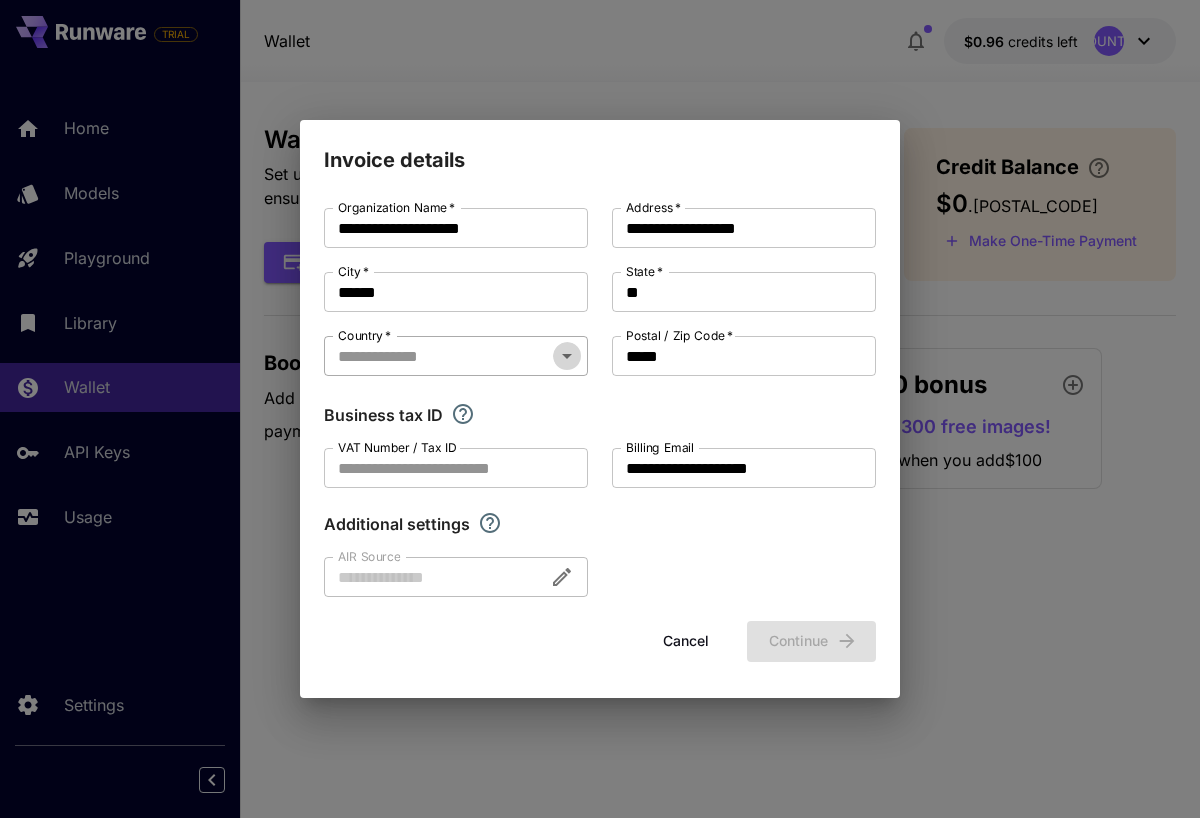 click 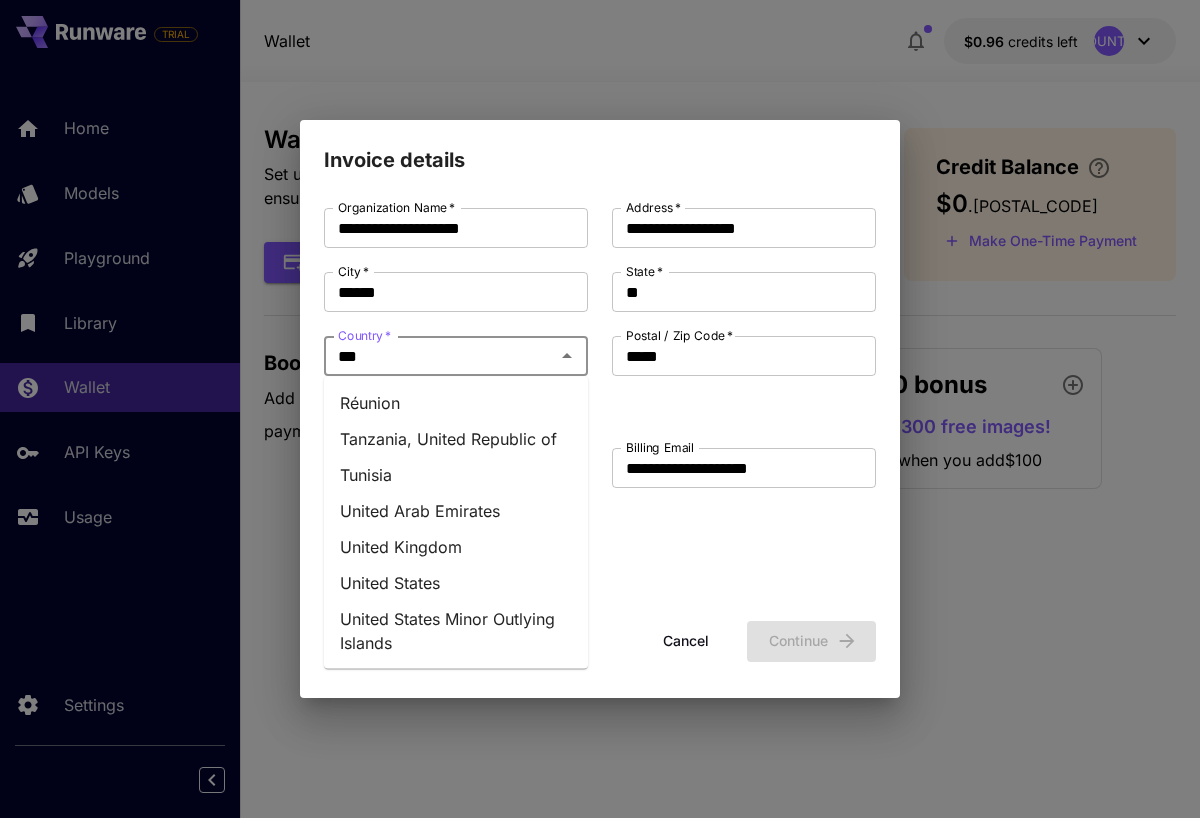 type on "**********" 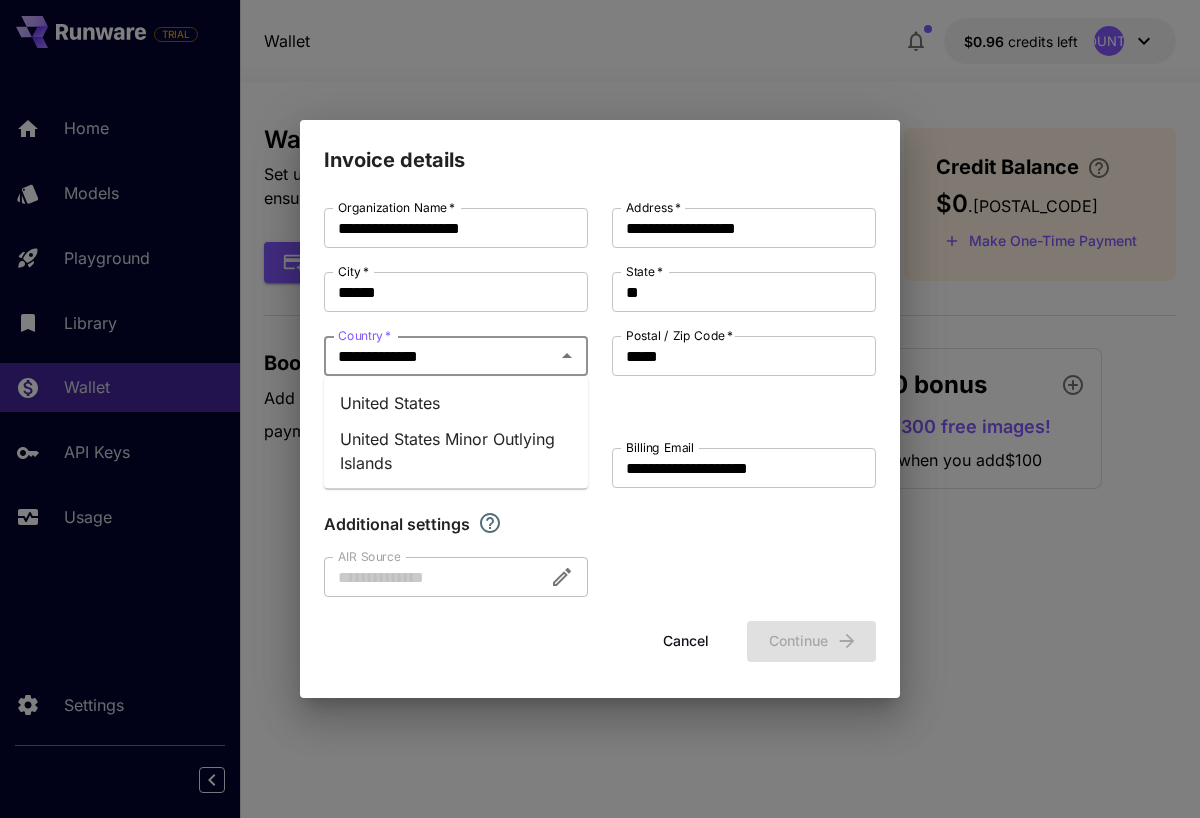 click on "United States" at bounding box center [456, 403] 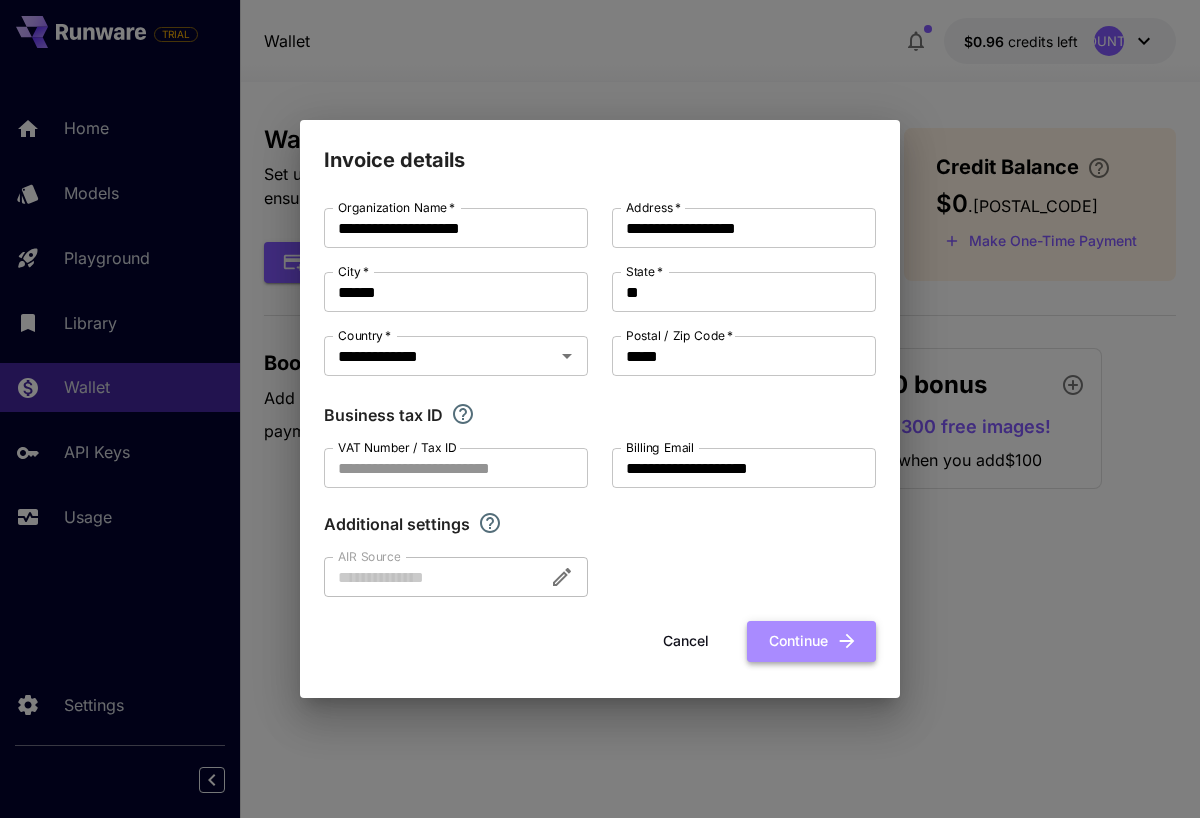 click on "Continue" at bounding box center [811, 641] 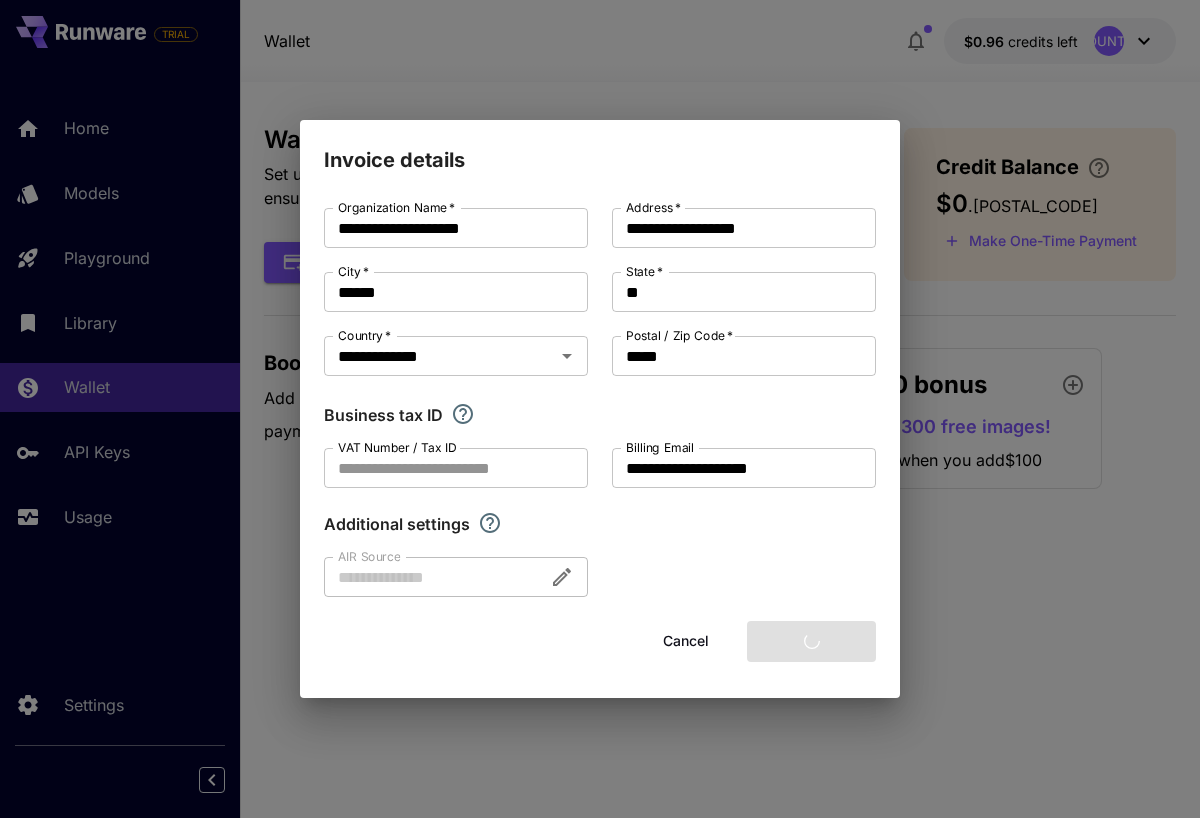 type 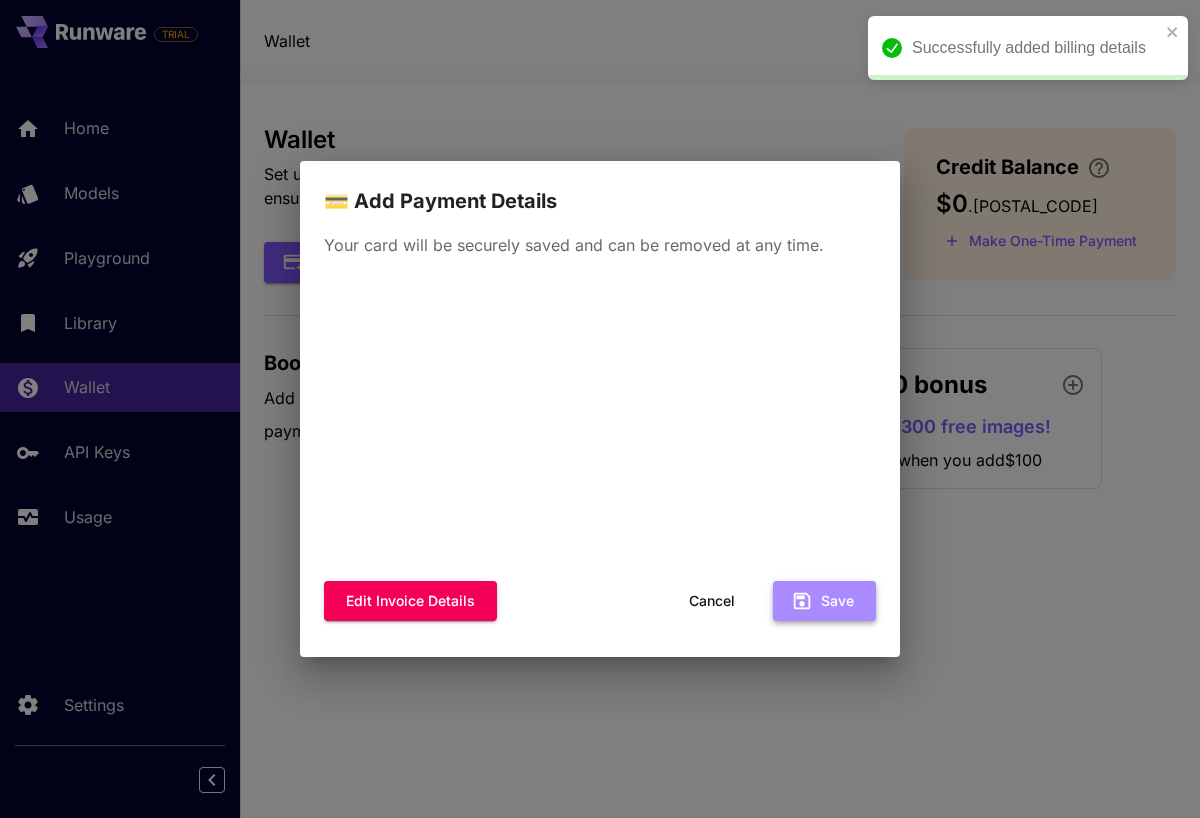 click on "Save" at bounding box center [824, 601] 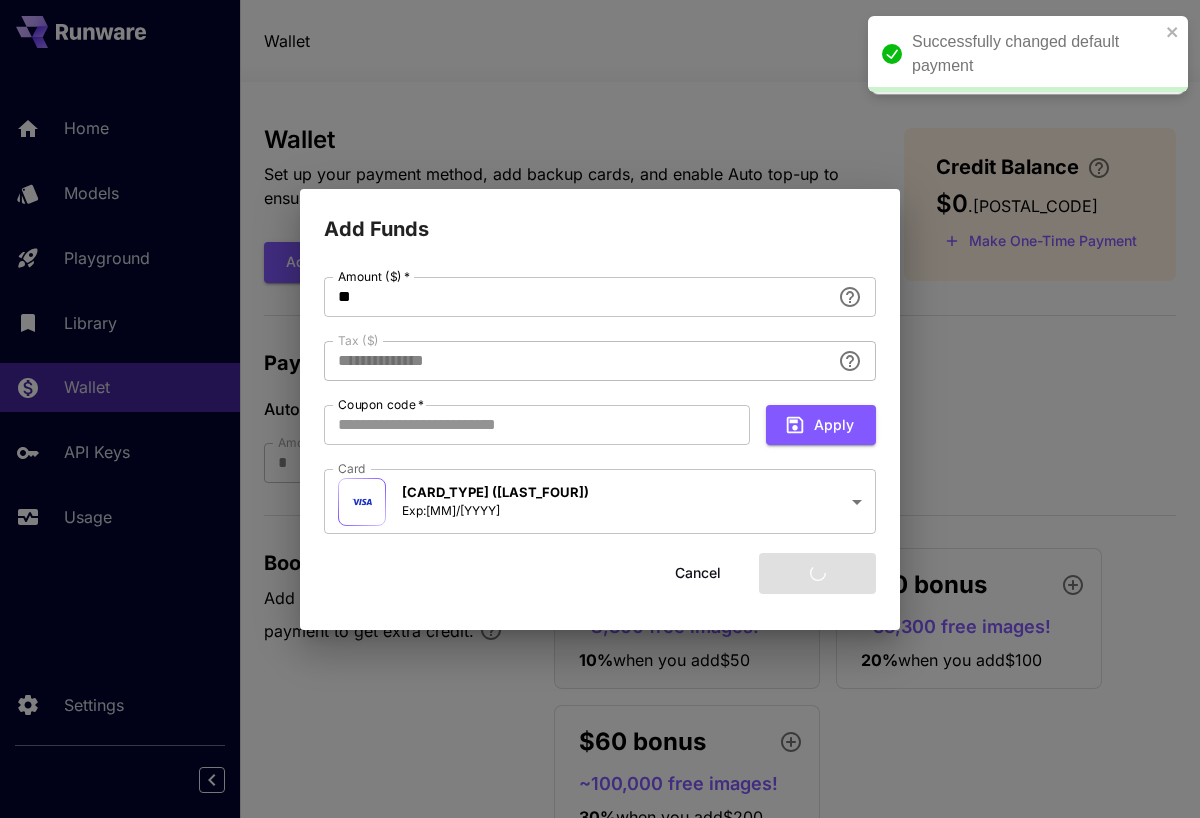 type on "****" 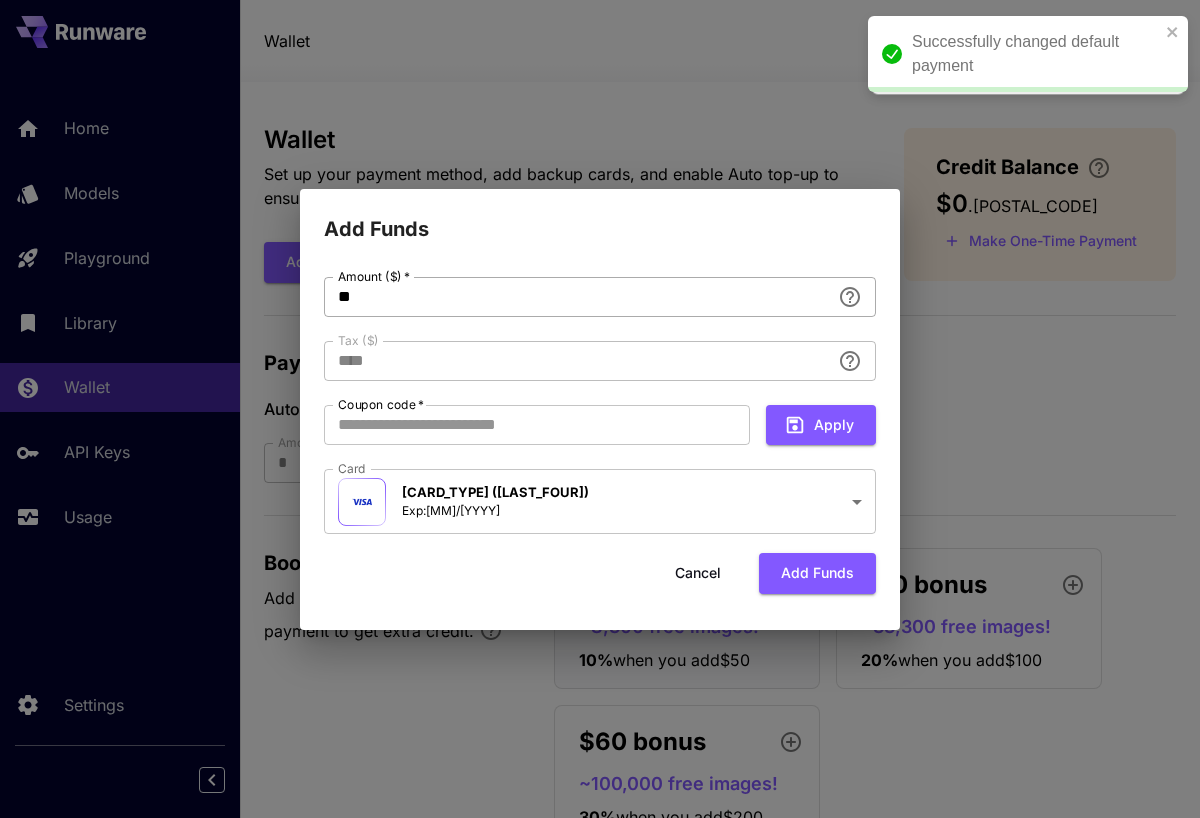 click on "**" at bounding box center (577, 297) 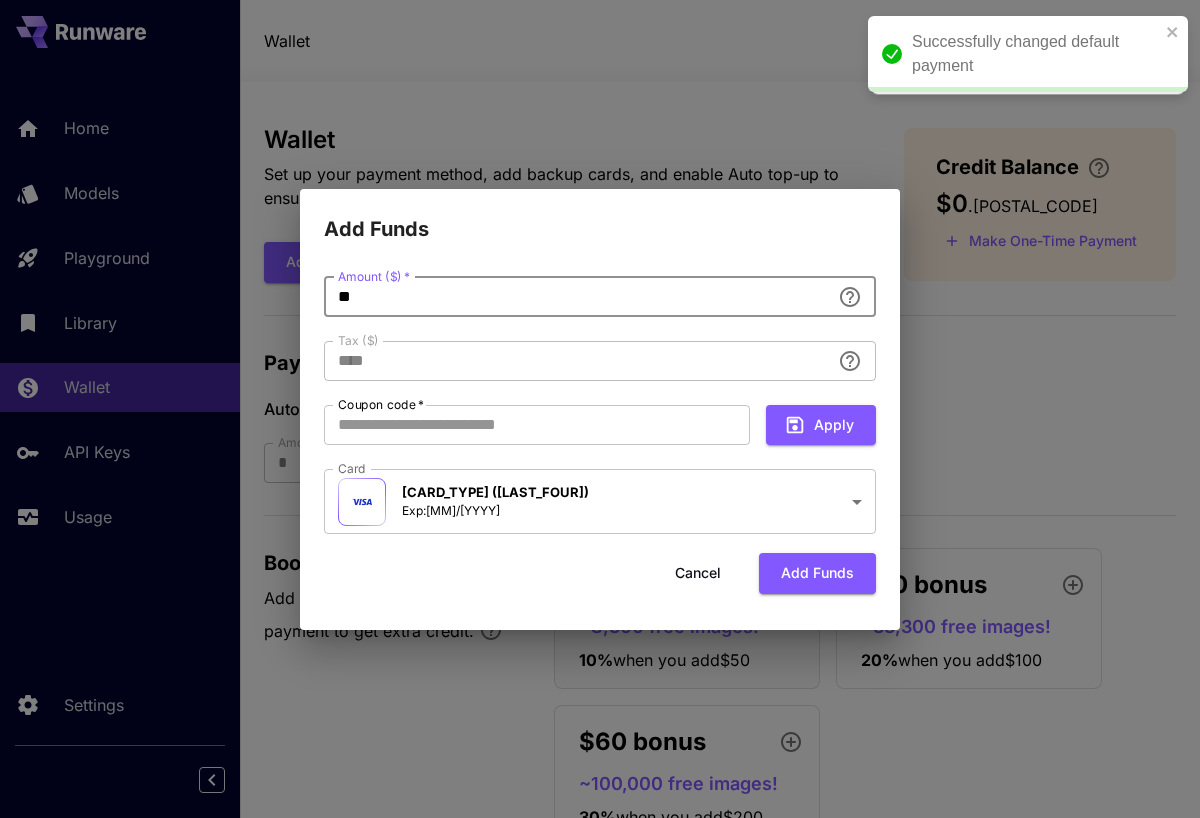 click on "**" at bounding box center [577, 297] 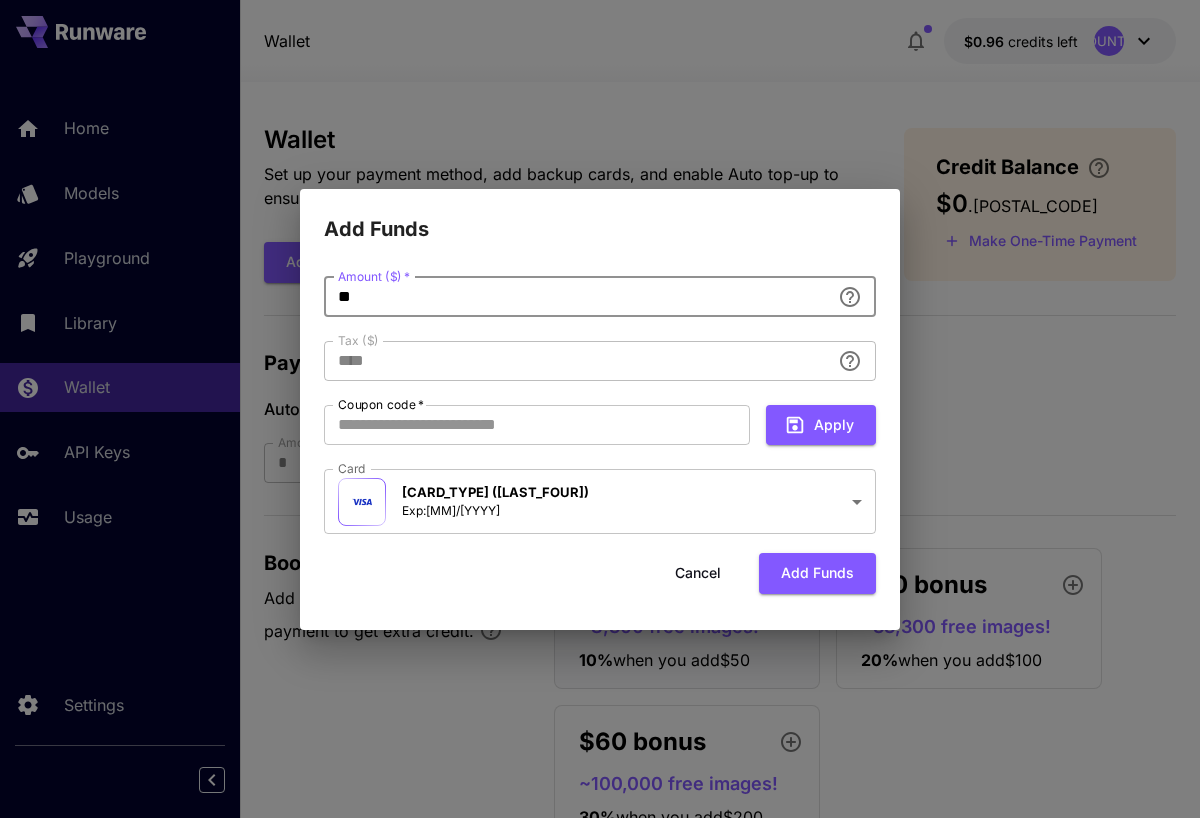 type on "*" 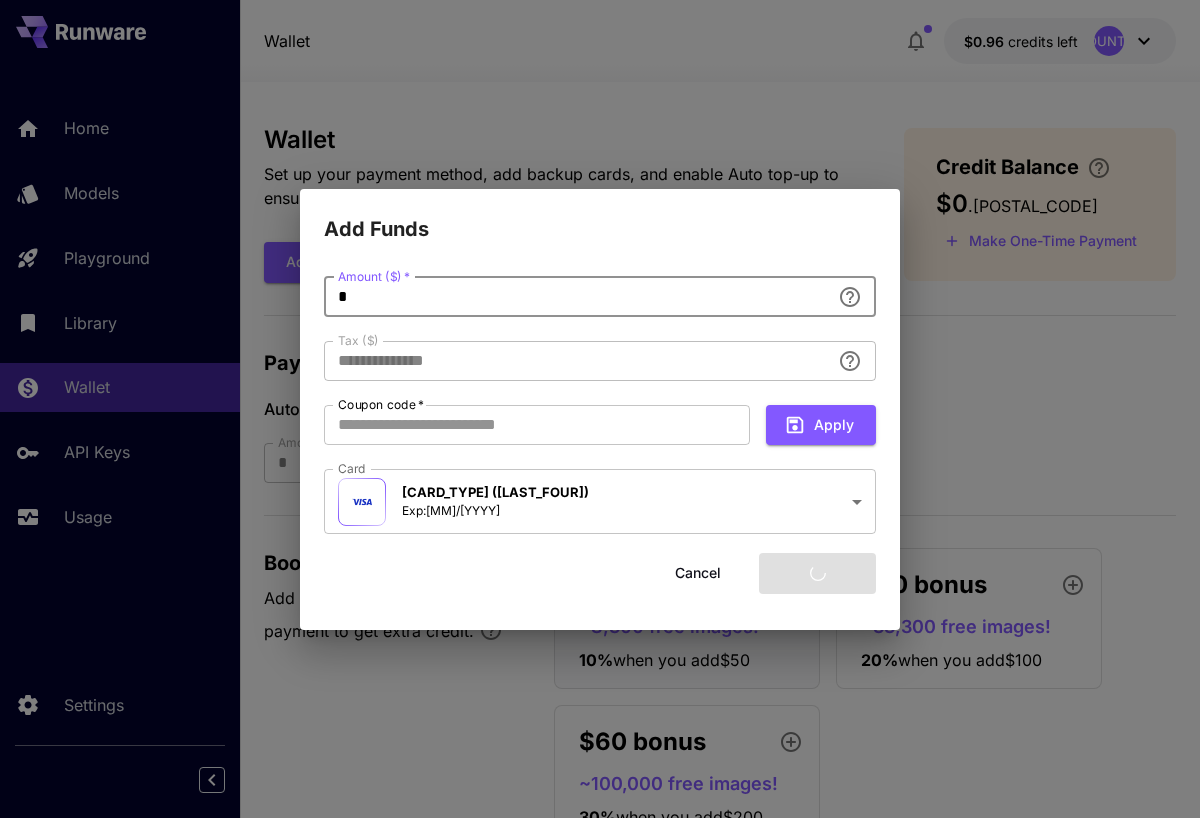 type on "****" 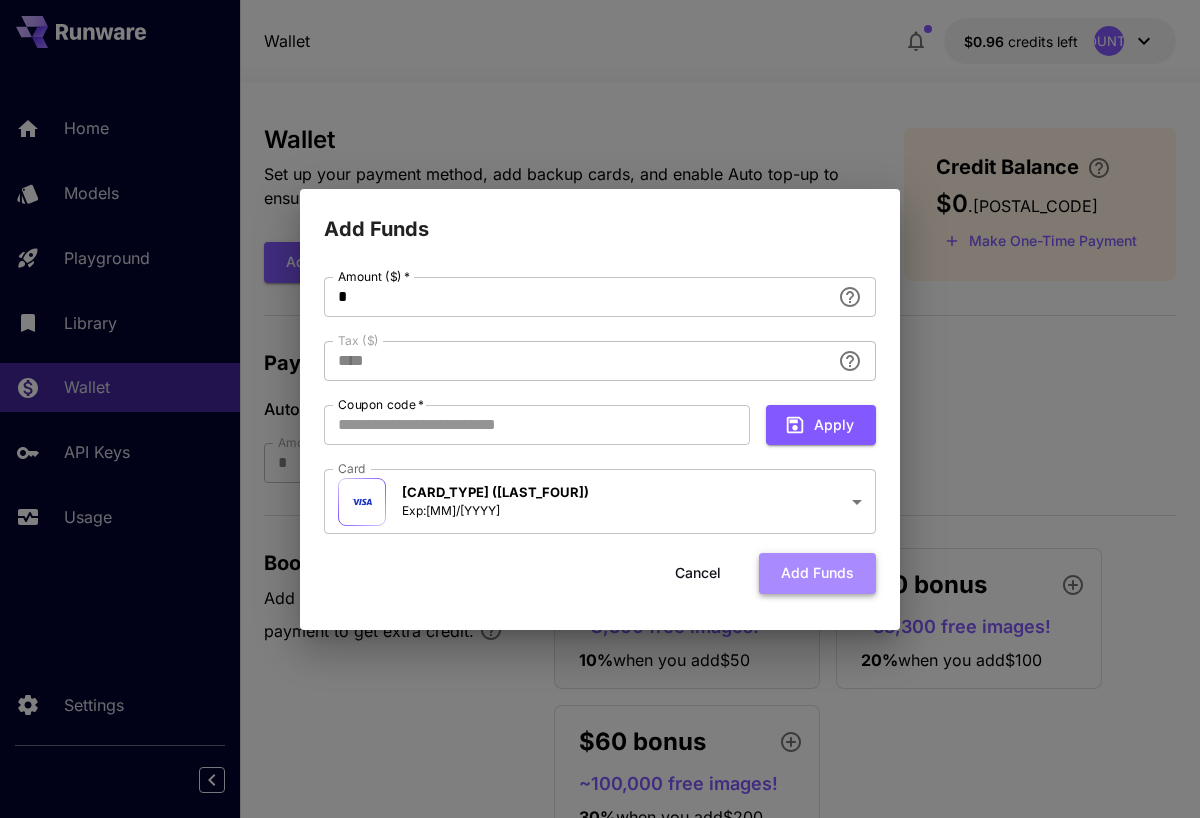 click on "Add funds" at bounding box center [817, 573] 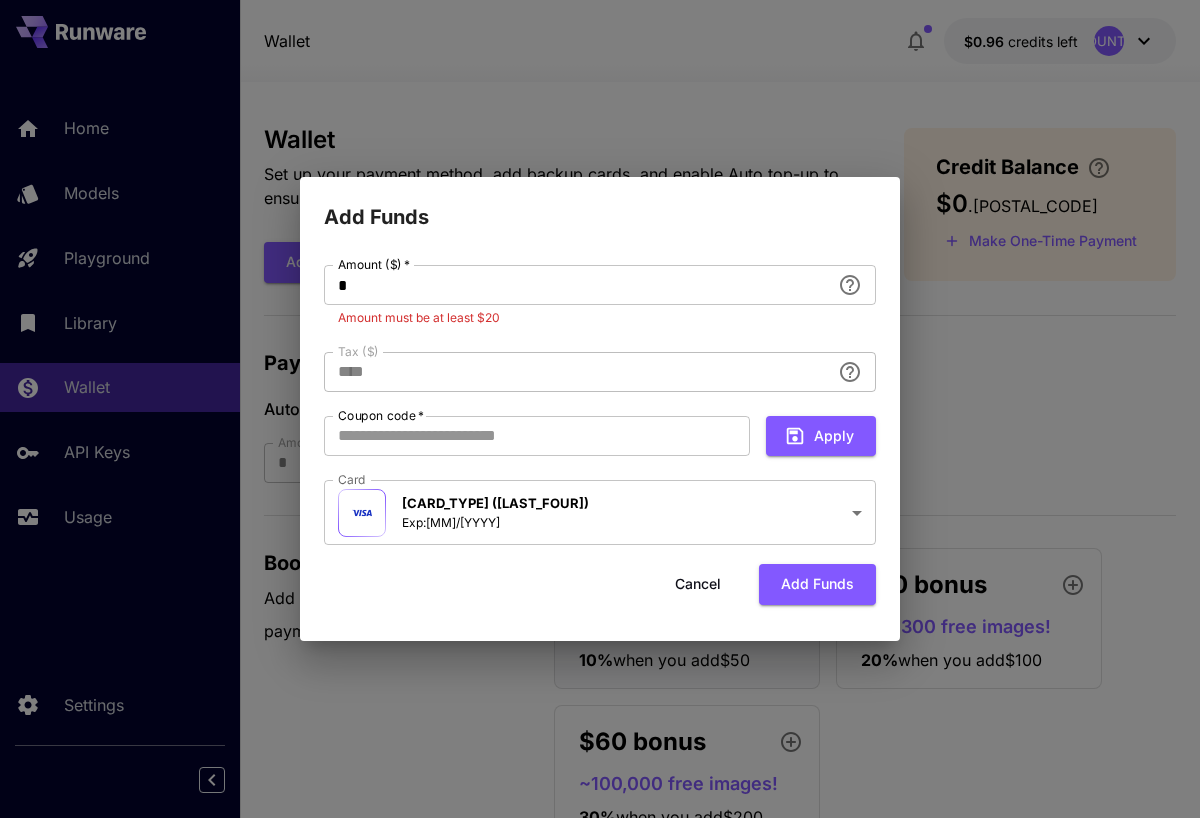 drag, startPoint x: 654, startPoint y: 190, endPoint x: 696, endPoint y: 185, distance: 42.296574 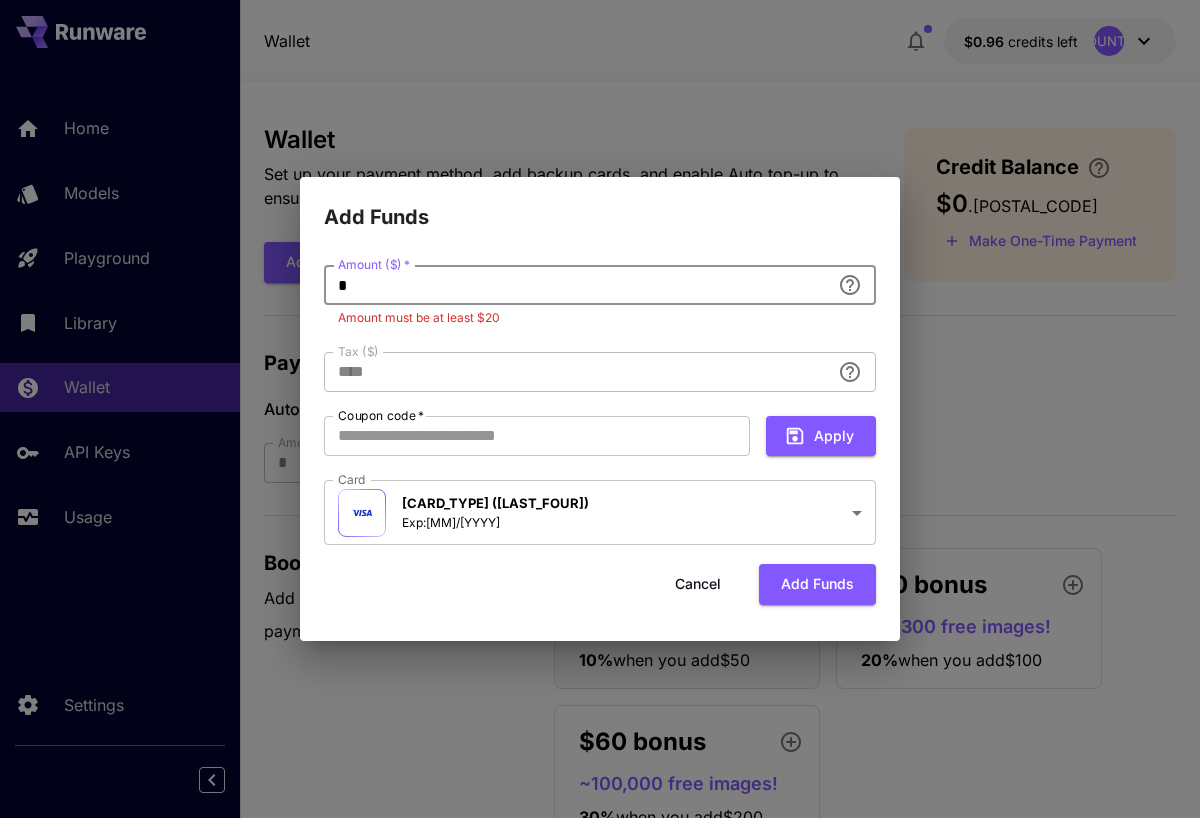 drag, startPoint x: 415, startPoint y: 287, endPoint x: 241, endPoint y: 294, distance: 174.14075 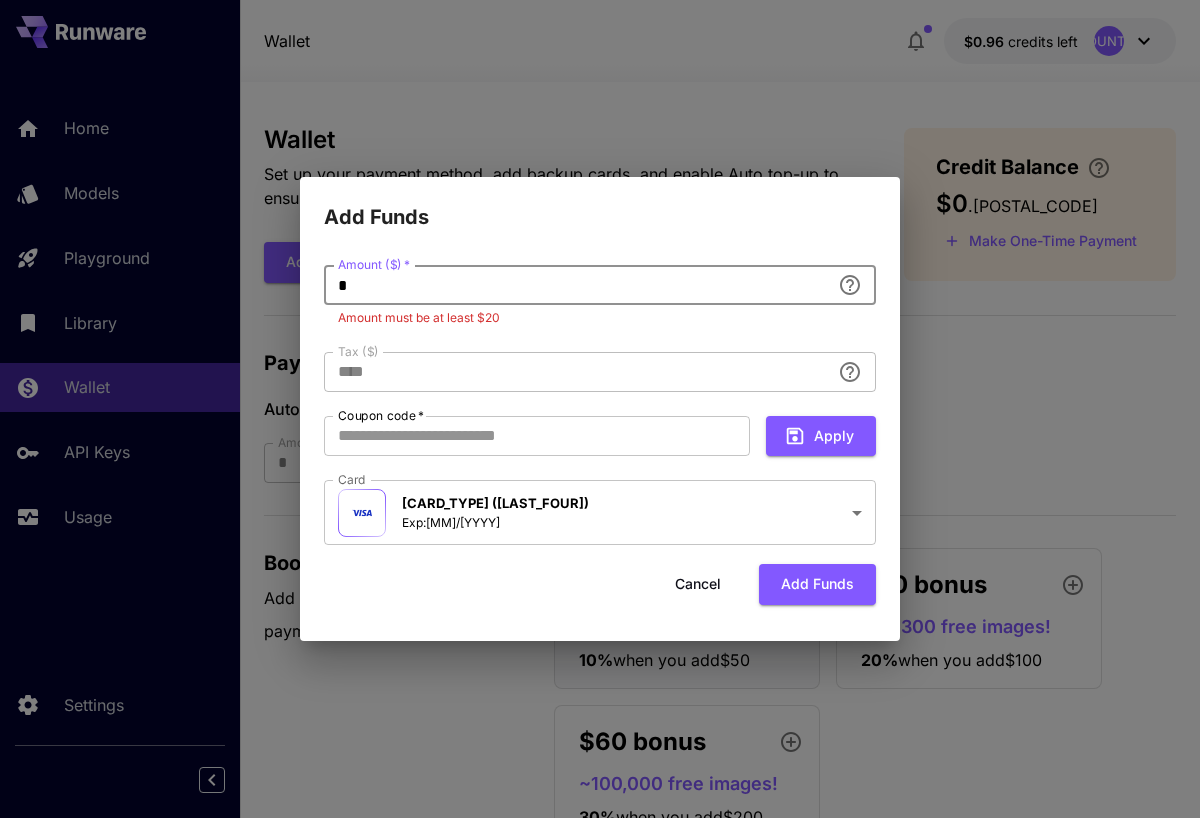 type on "**" 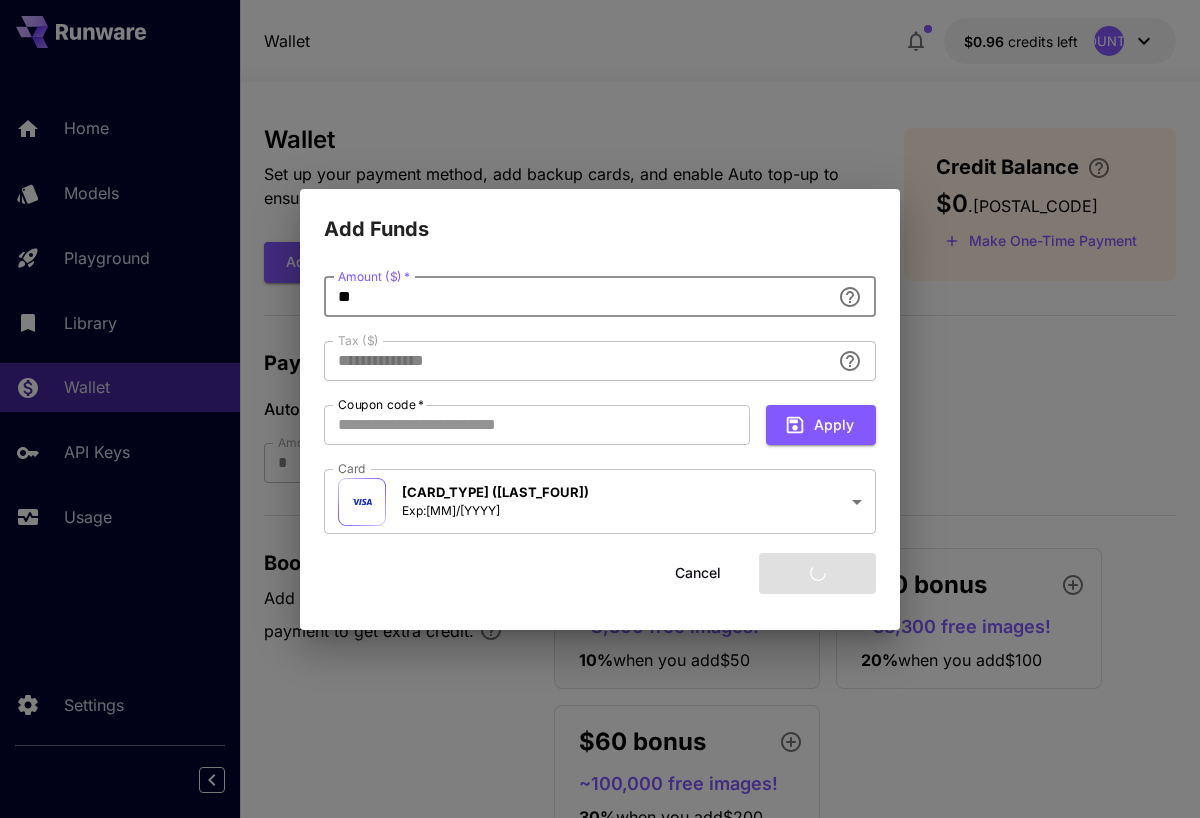 type on "****" 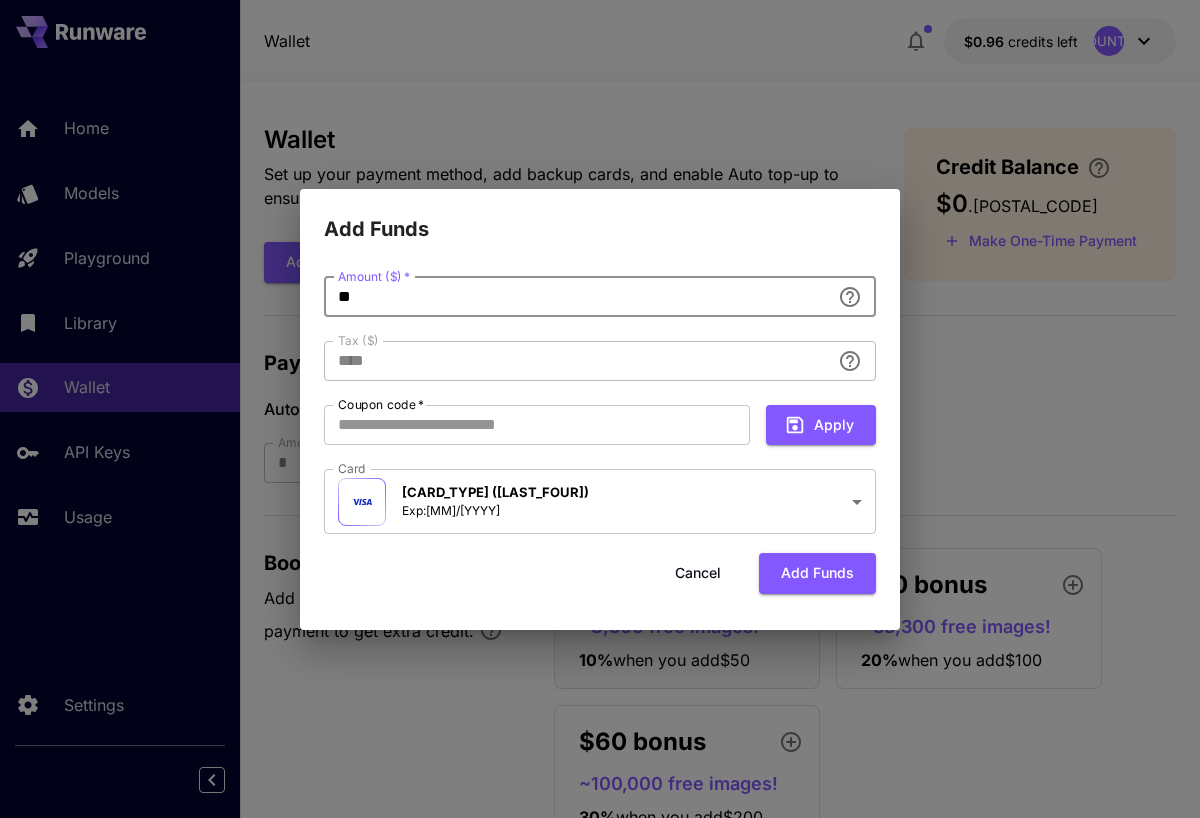 type on "**" 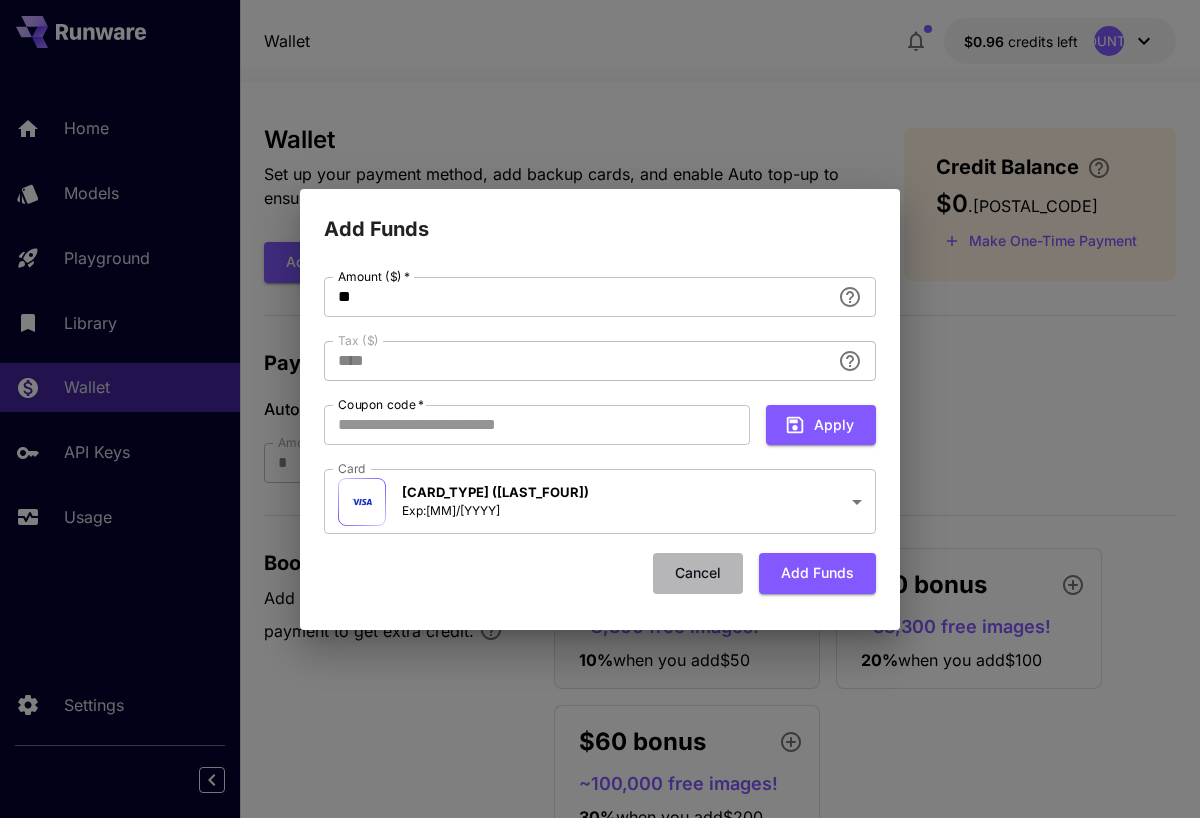 click on "Cancel" at bounding box center (698, 573) 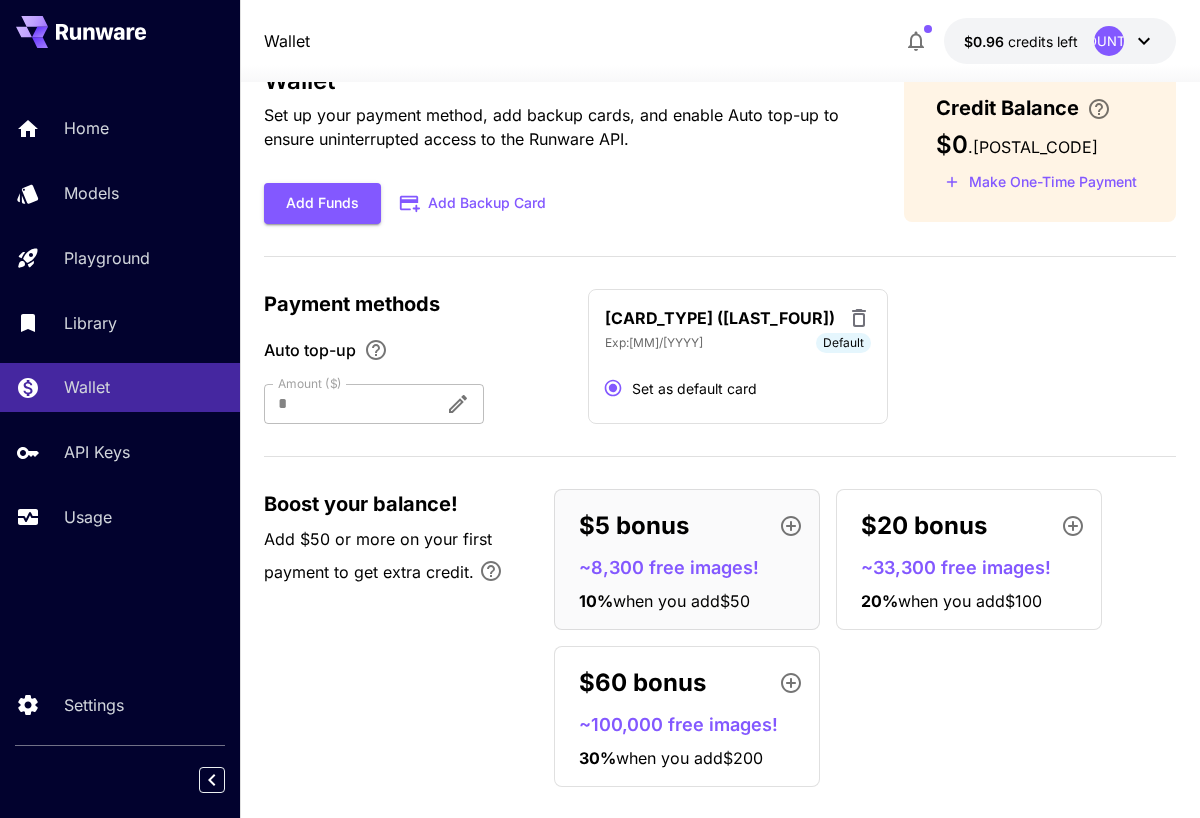 scroll, scrollTop: 89, scrollLeft: 0, axis: vertical 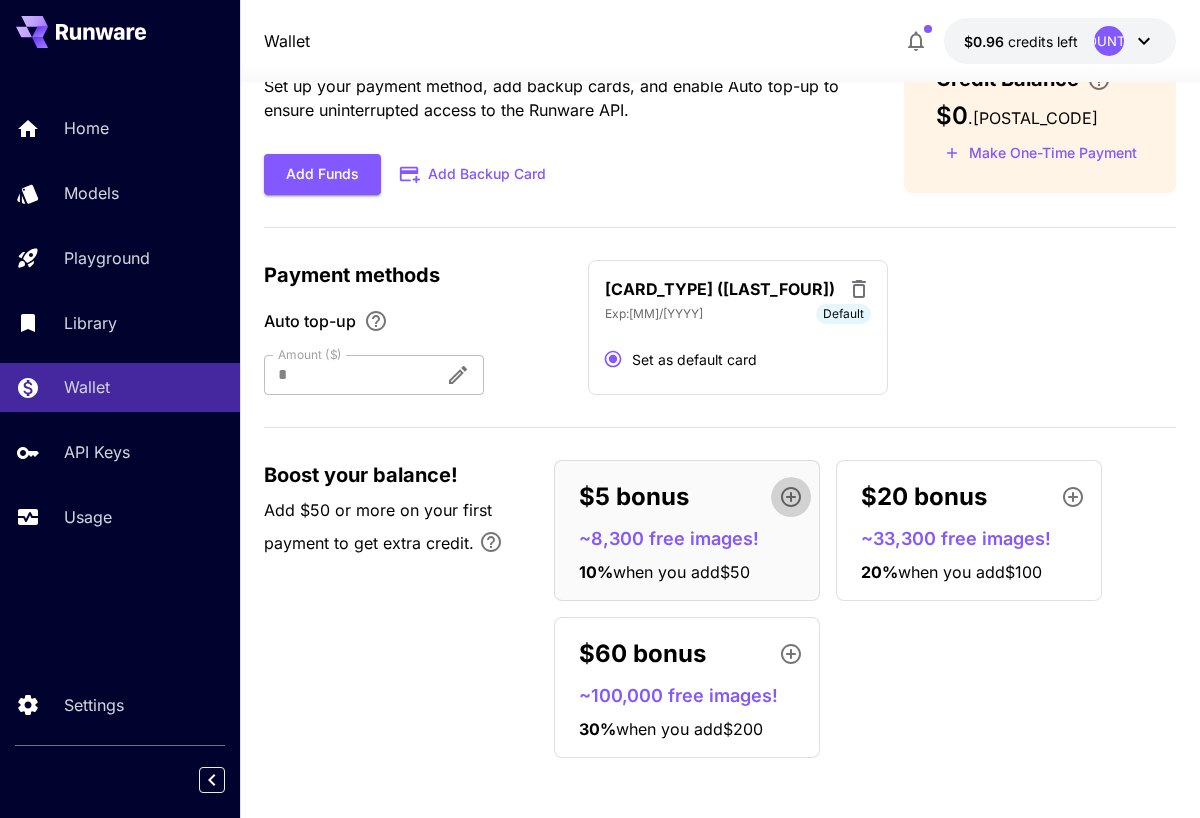 click 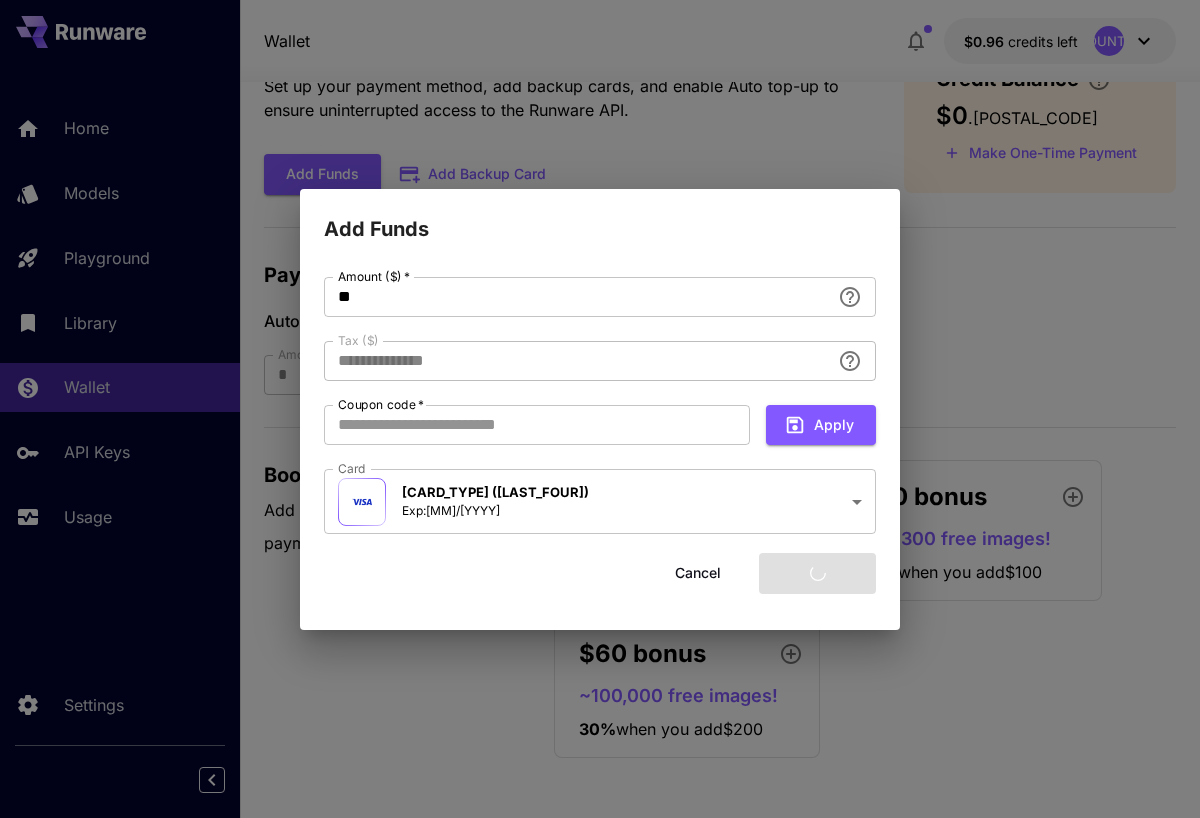 type on "****" 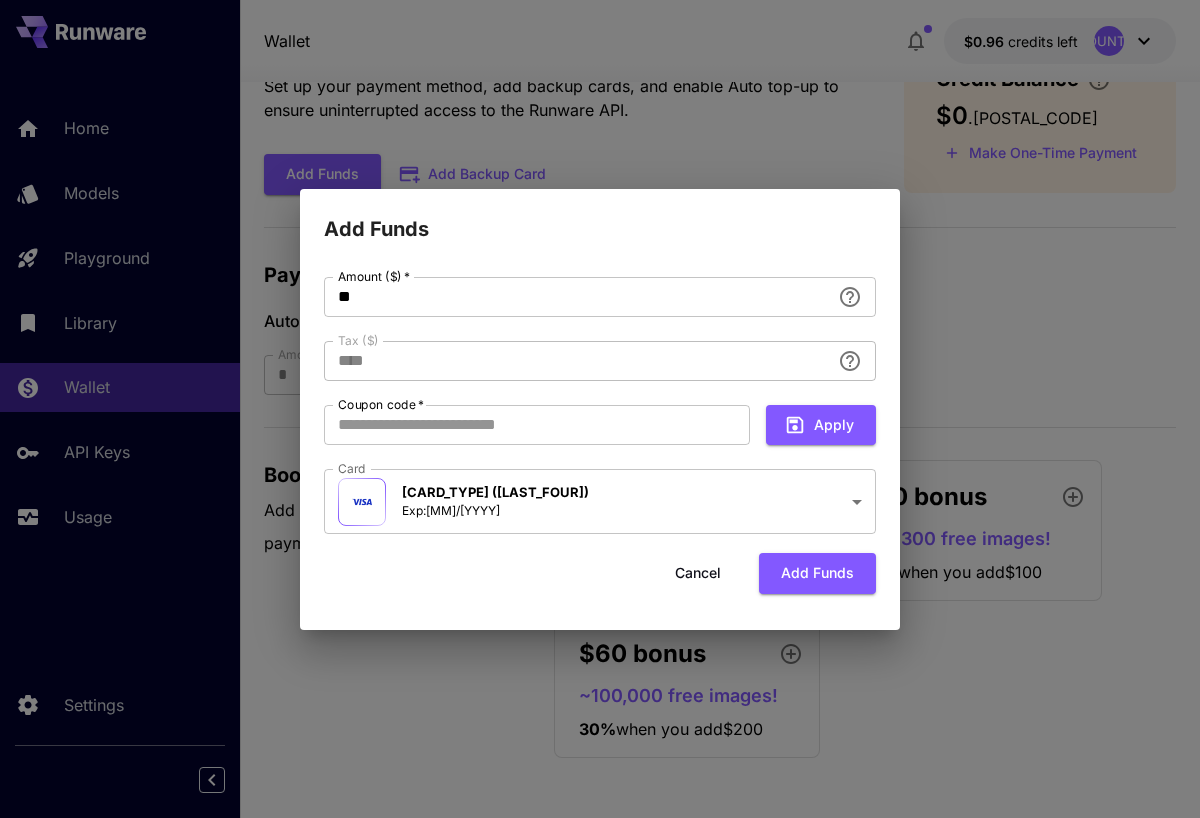 click on "Cancel" at bounding box center [698, 573] 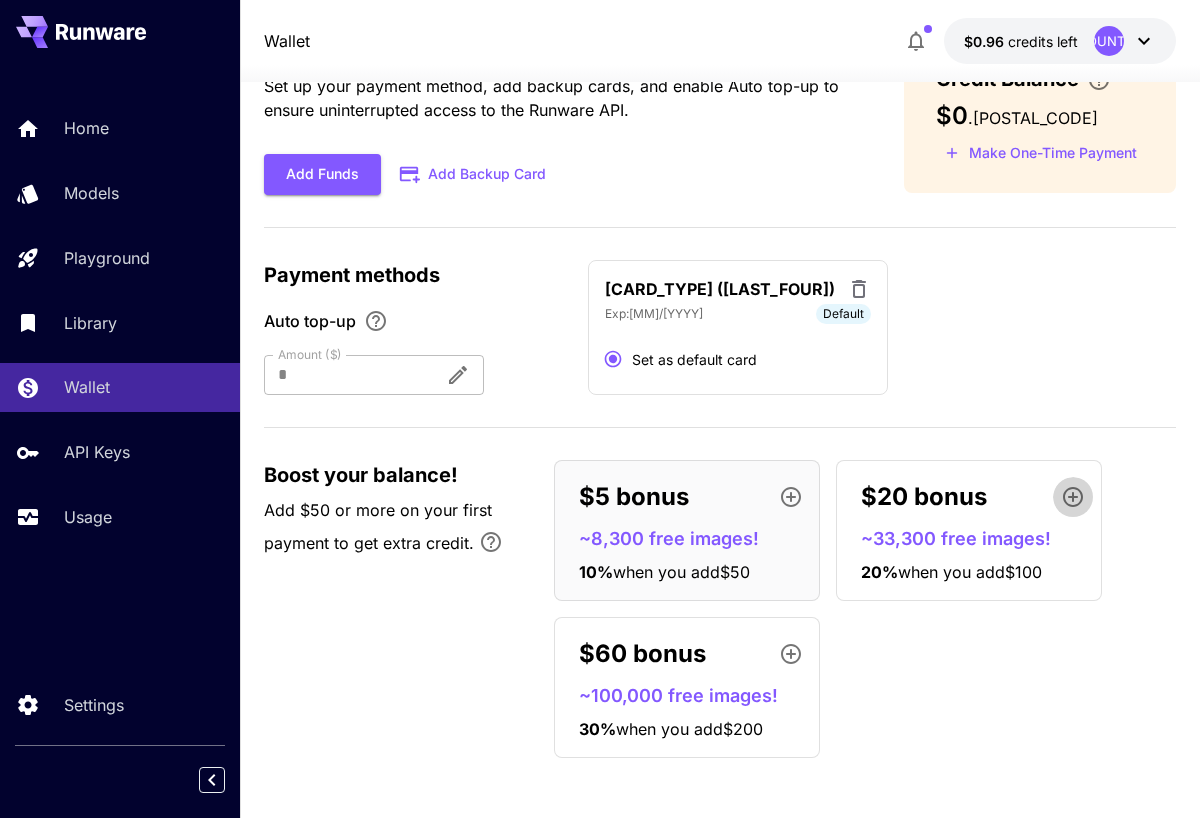 click 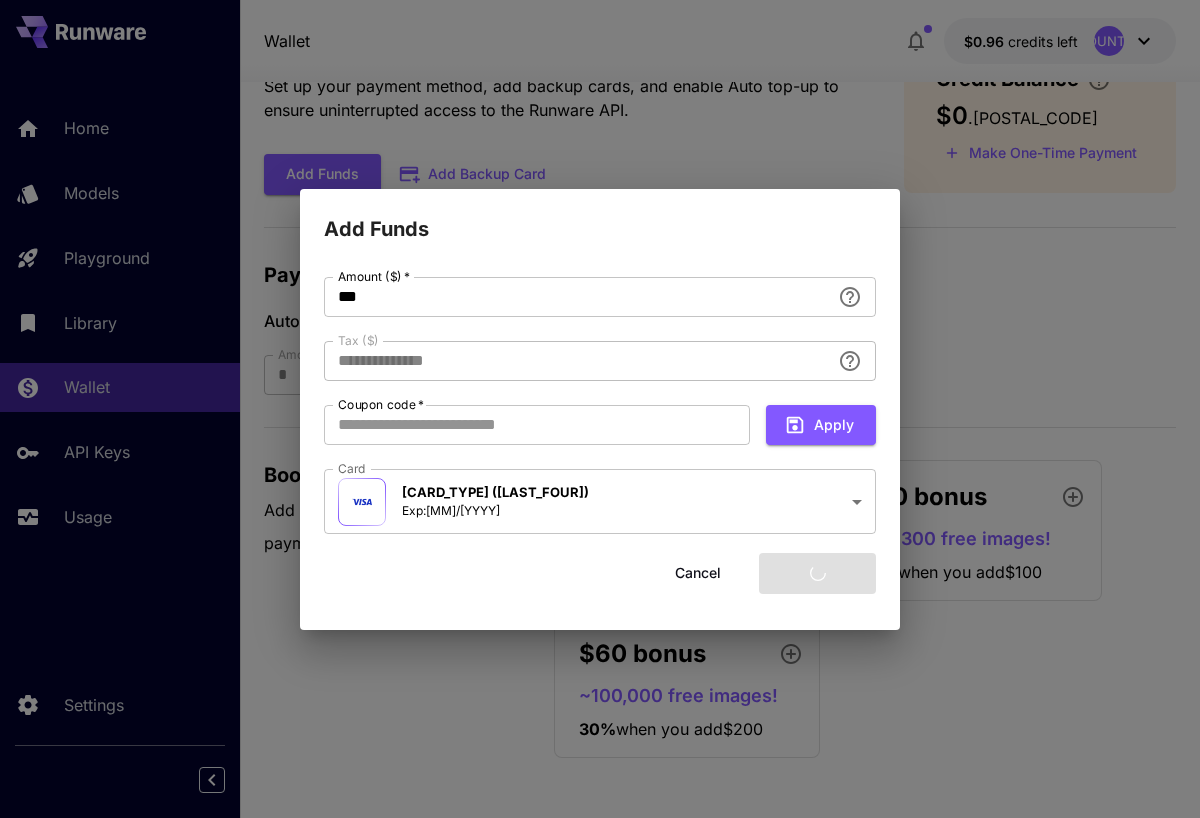 type on "****" 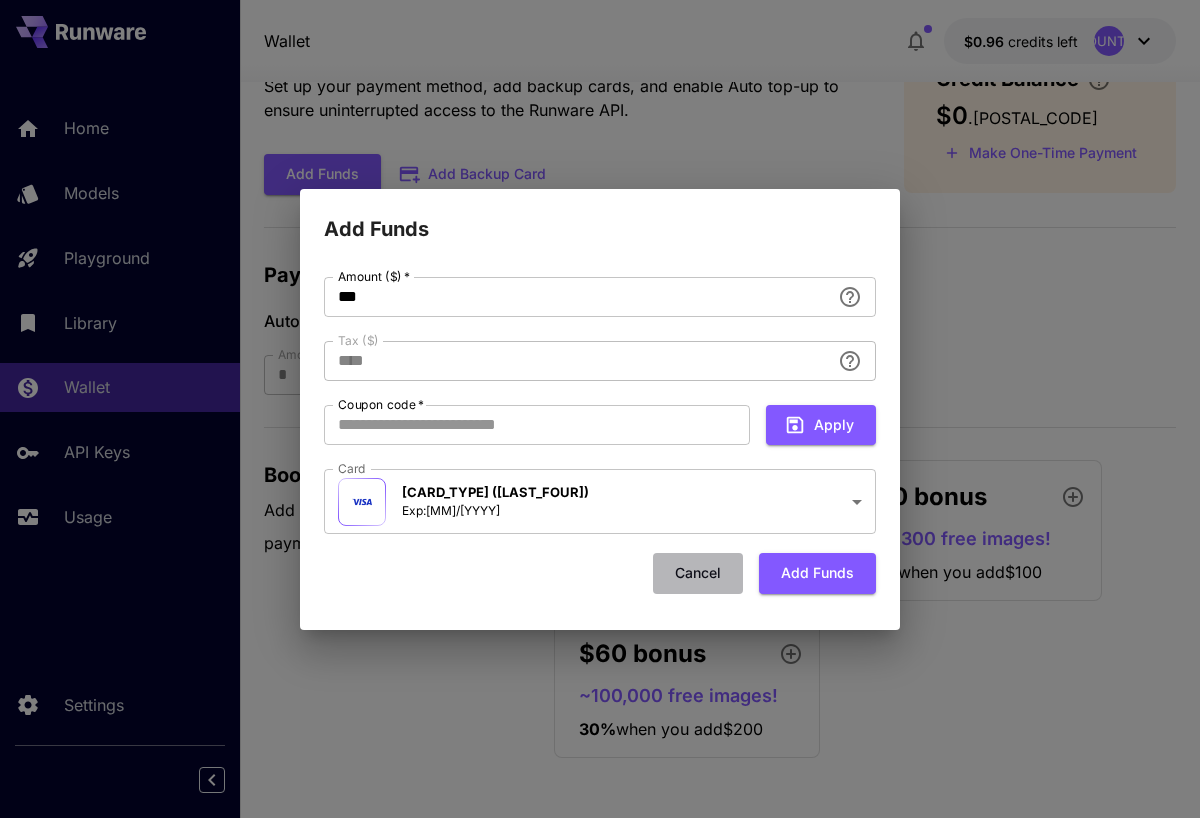 click on "Cancel" at bounding box center (698, 573) 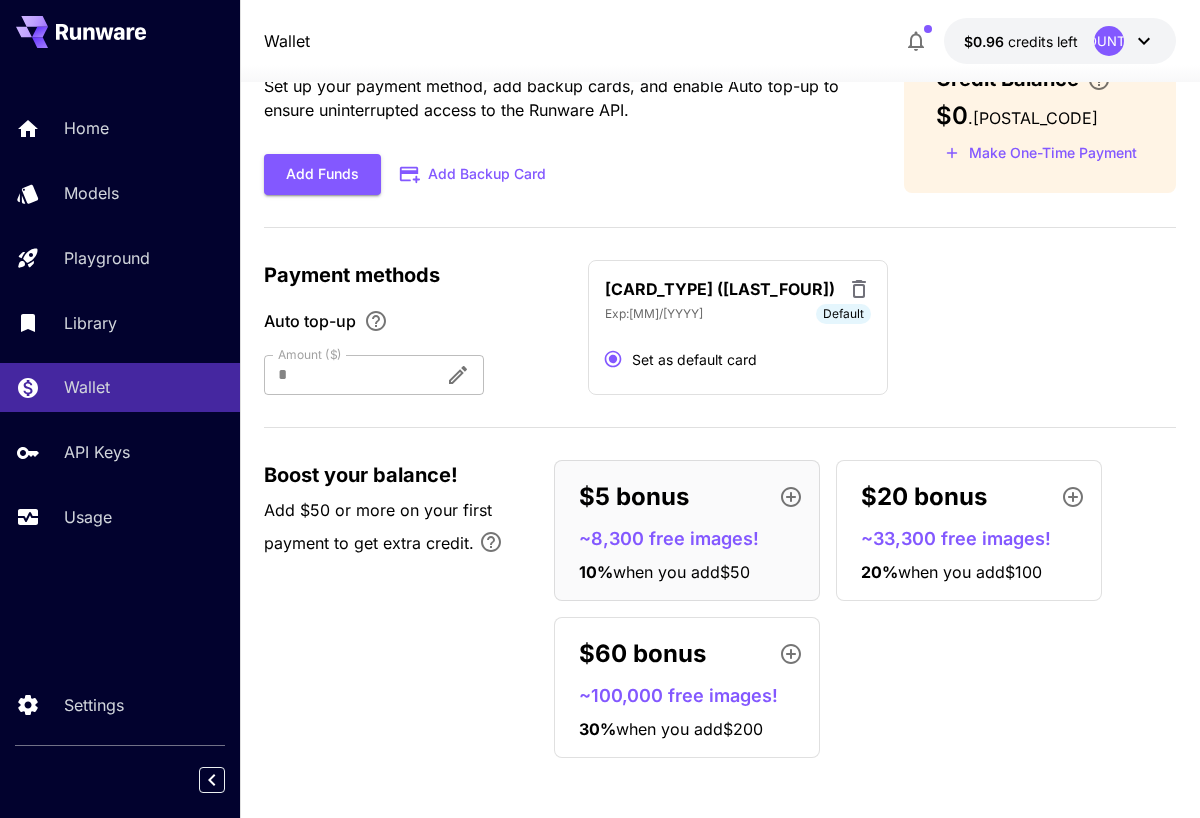 click 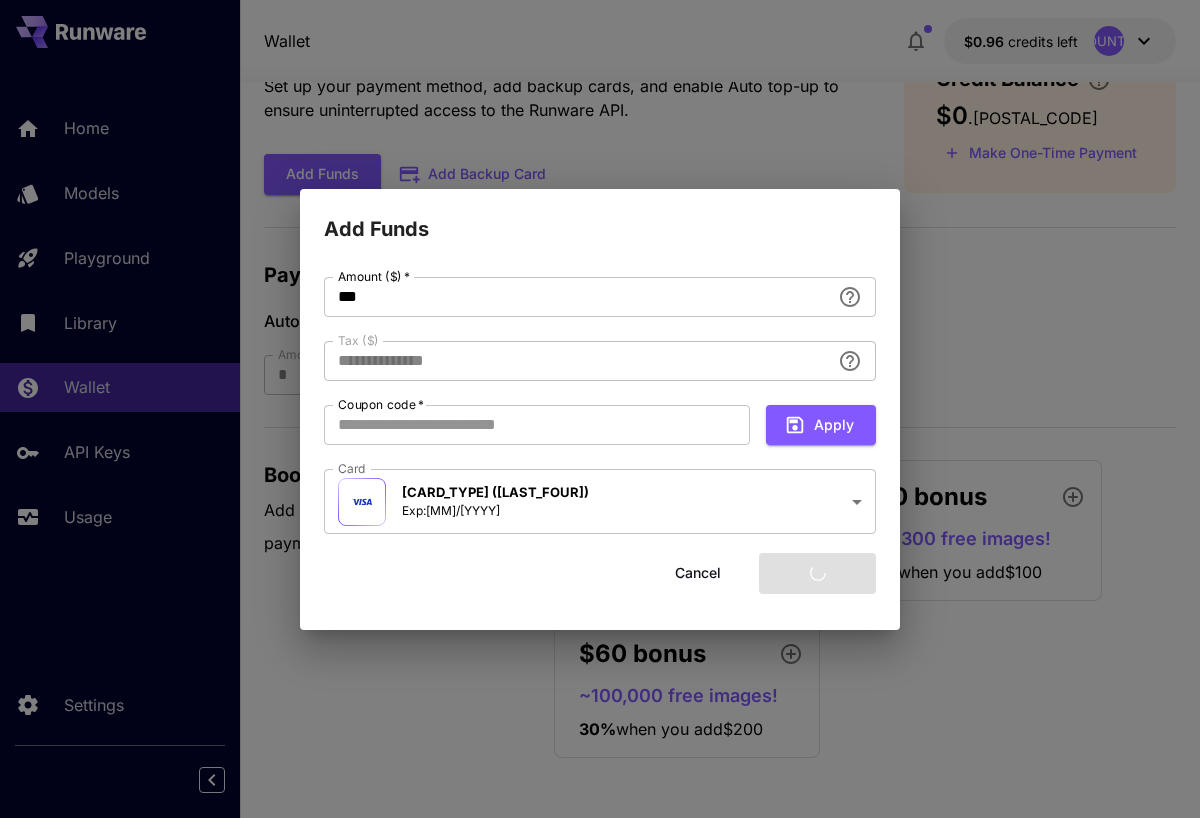 type on "****" 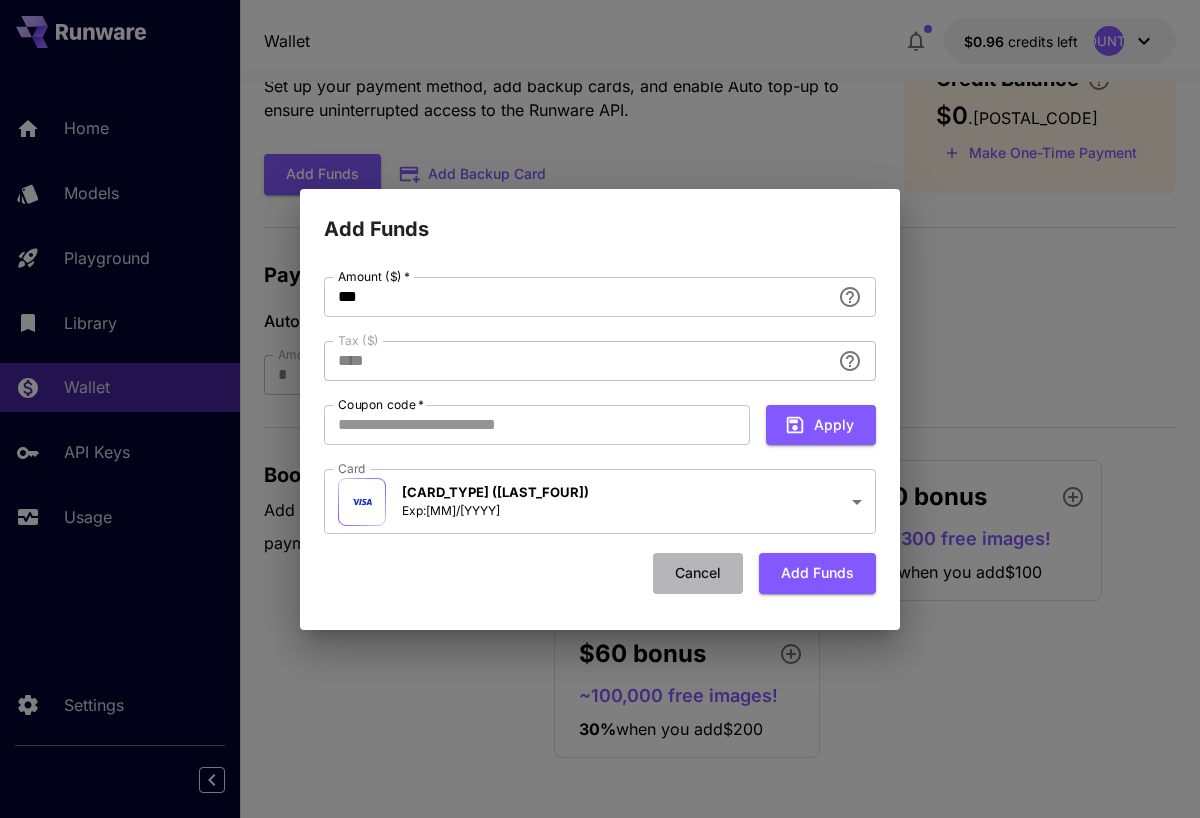 click on "Cancel" at bounding box center [698, 573] 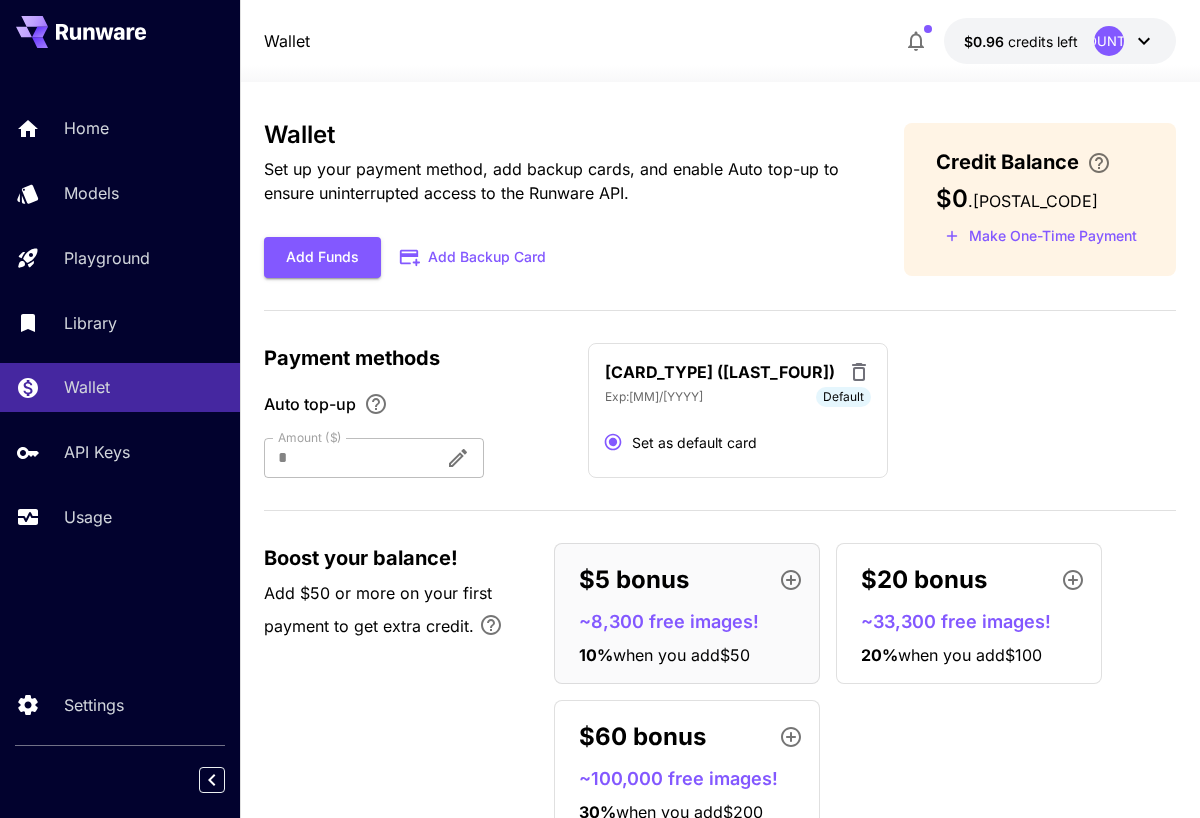 scroll, scrollTop: 0, scrollLeft: 0, axis: both 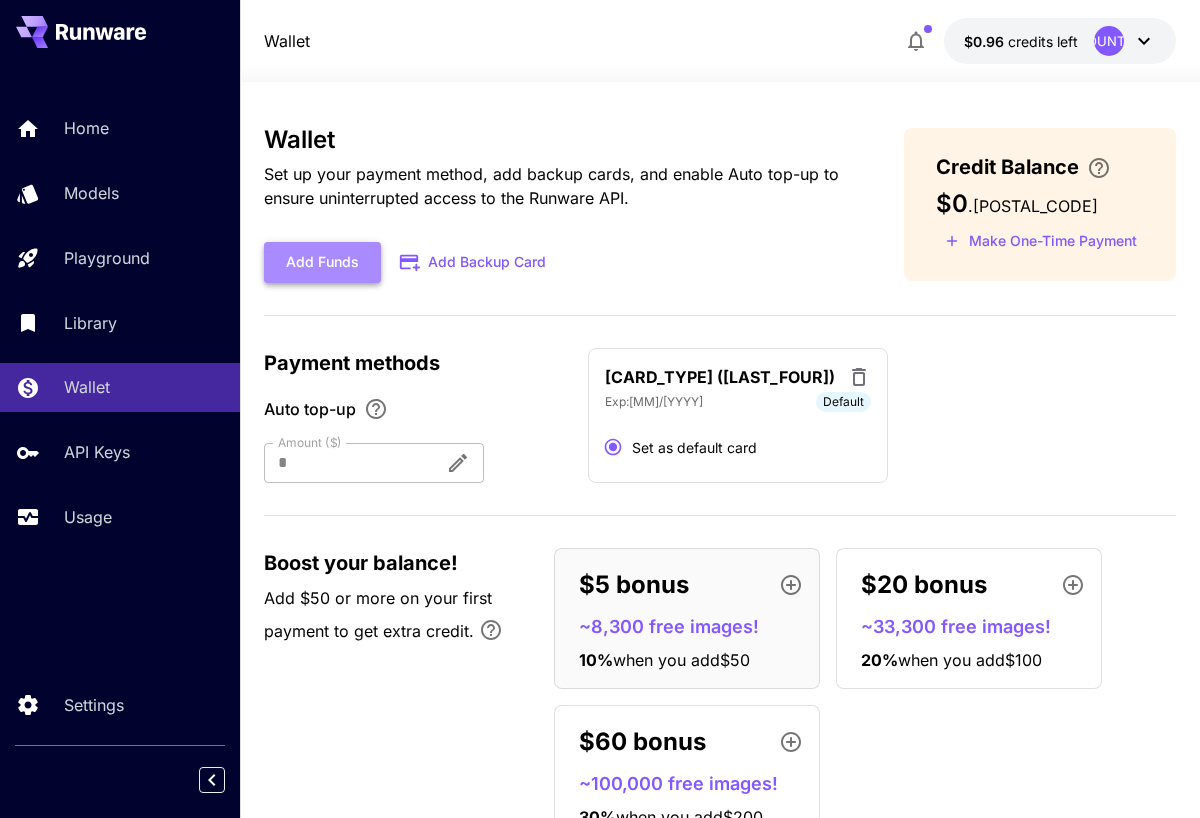 click on "Add Funds" at bounding box center (322, 262) 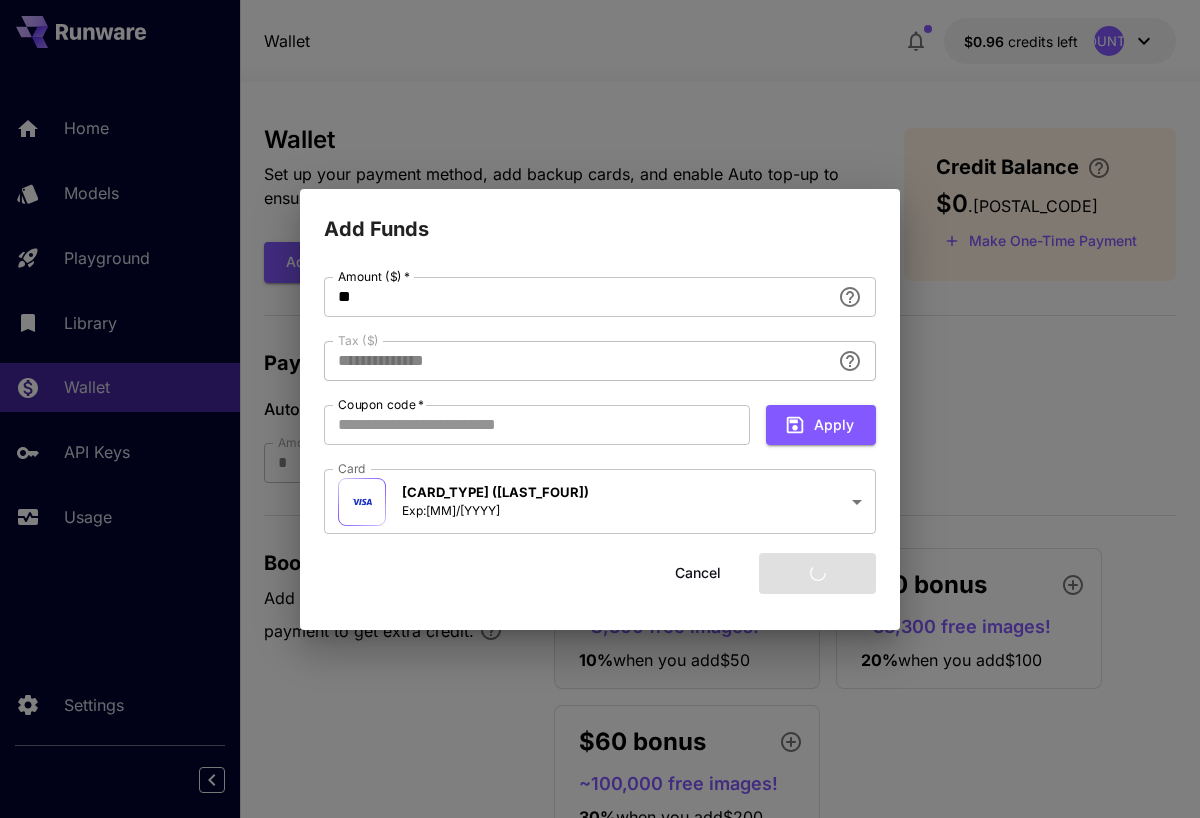 type on "****" 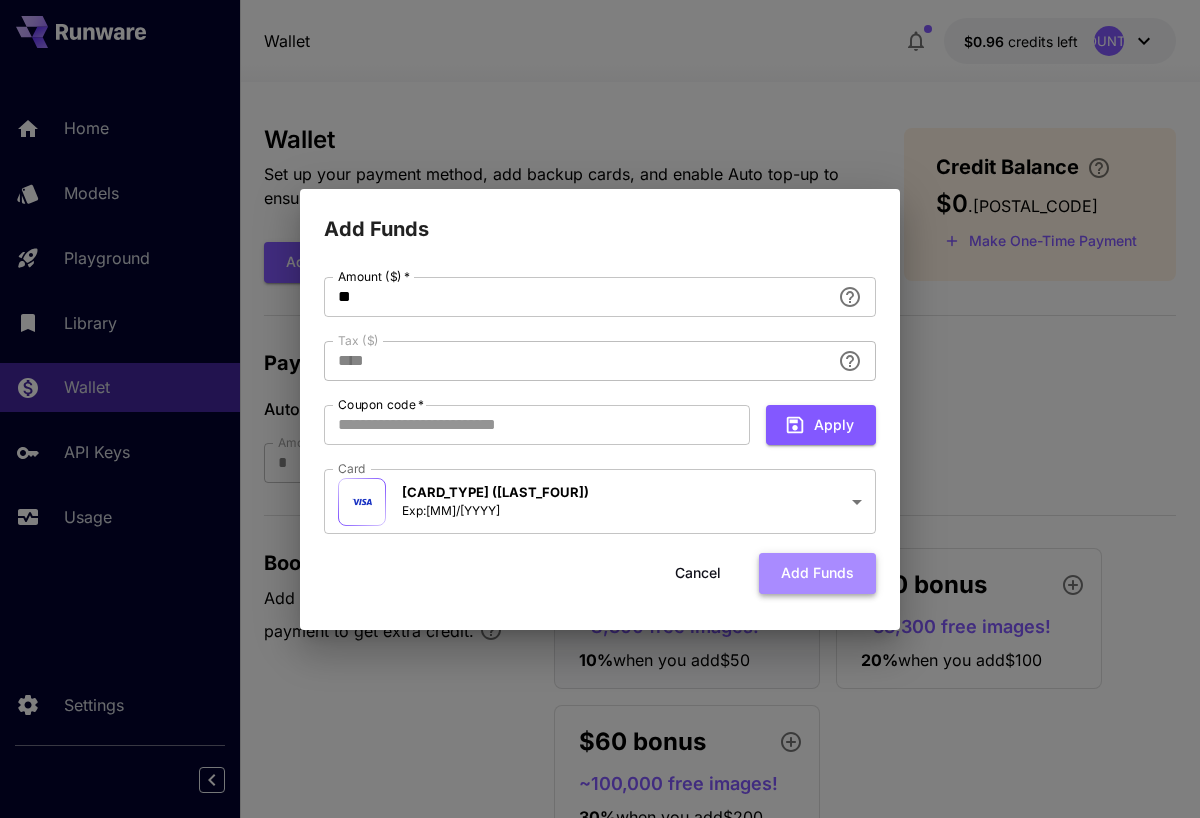 click on "Add funds" at bounding box center (817, 573) 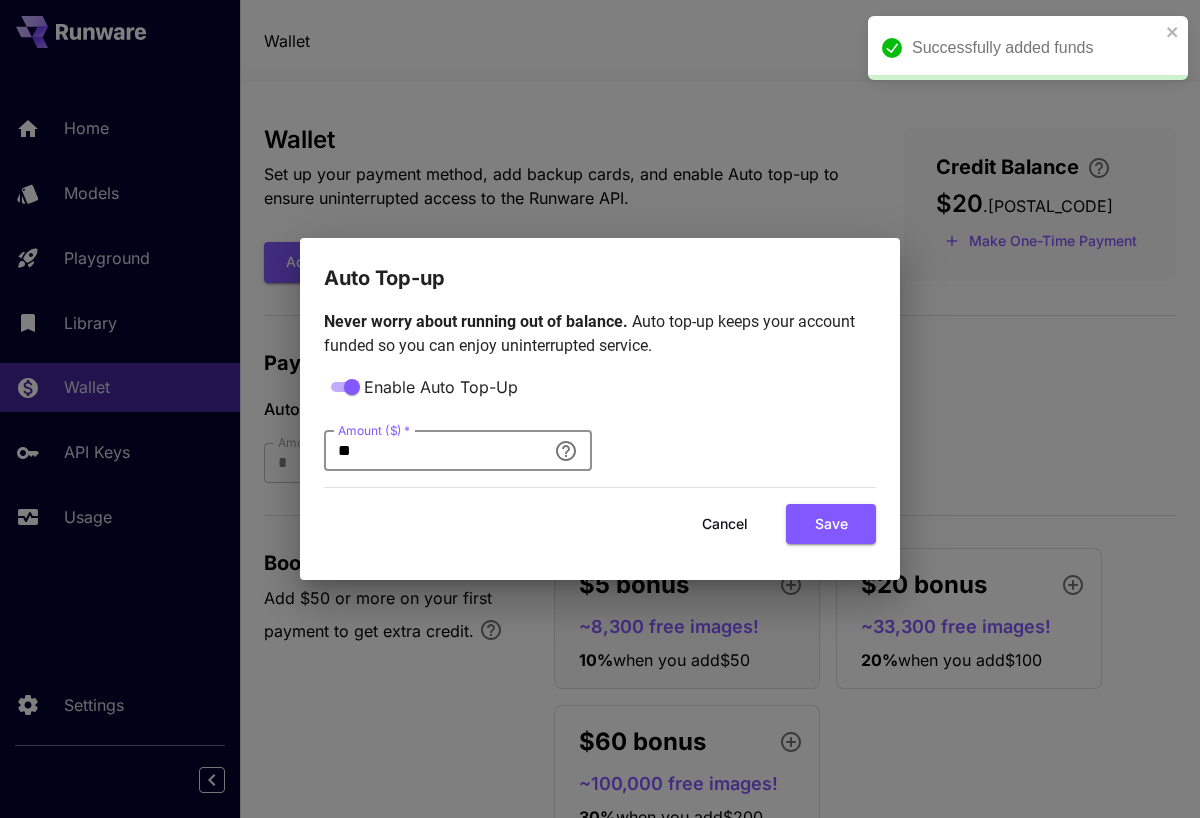 drag, startPoint x: 375, startPoint y: 451, endPoint x: 329, endPoint y: 449, distance: 46.043457 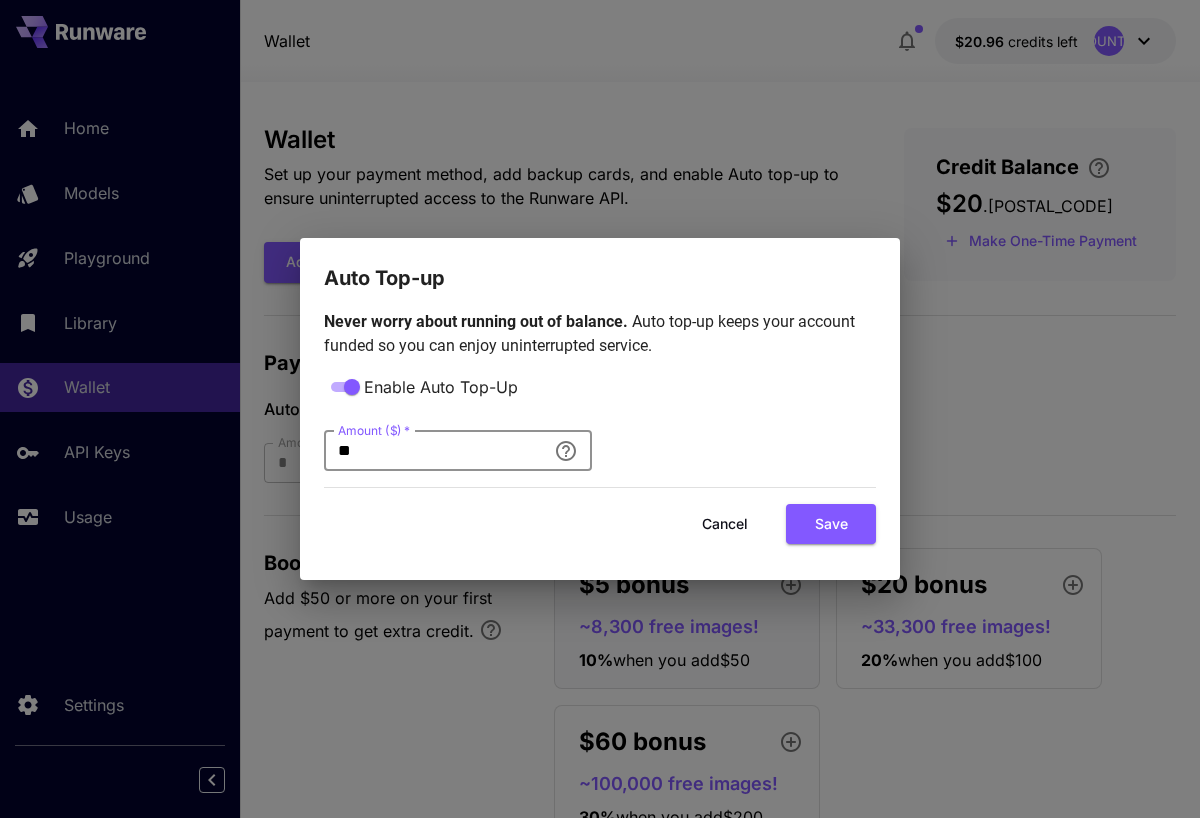 click on "**" at bounding box center [435, 451] 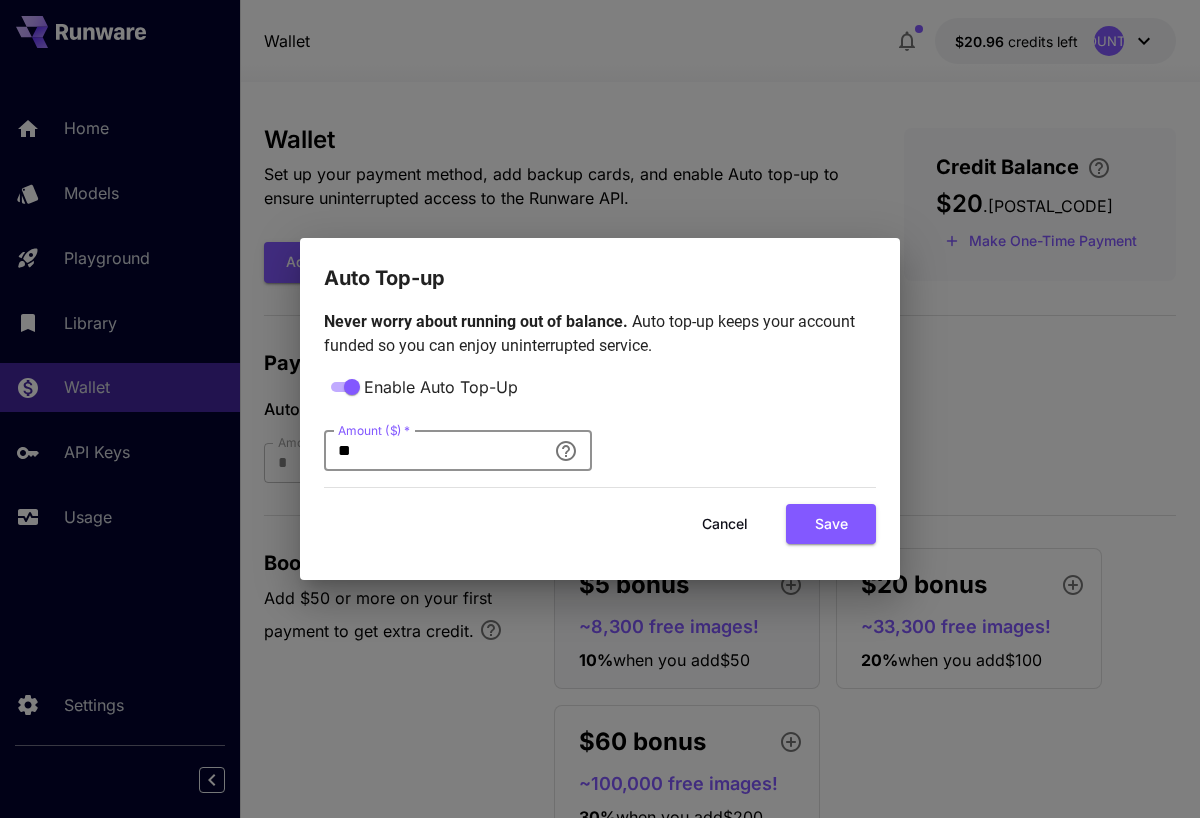 type on "*" 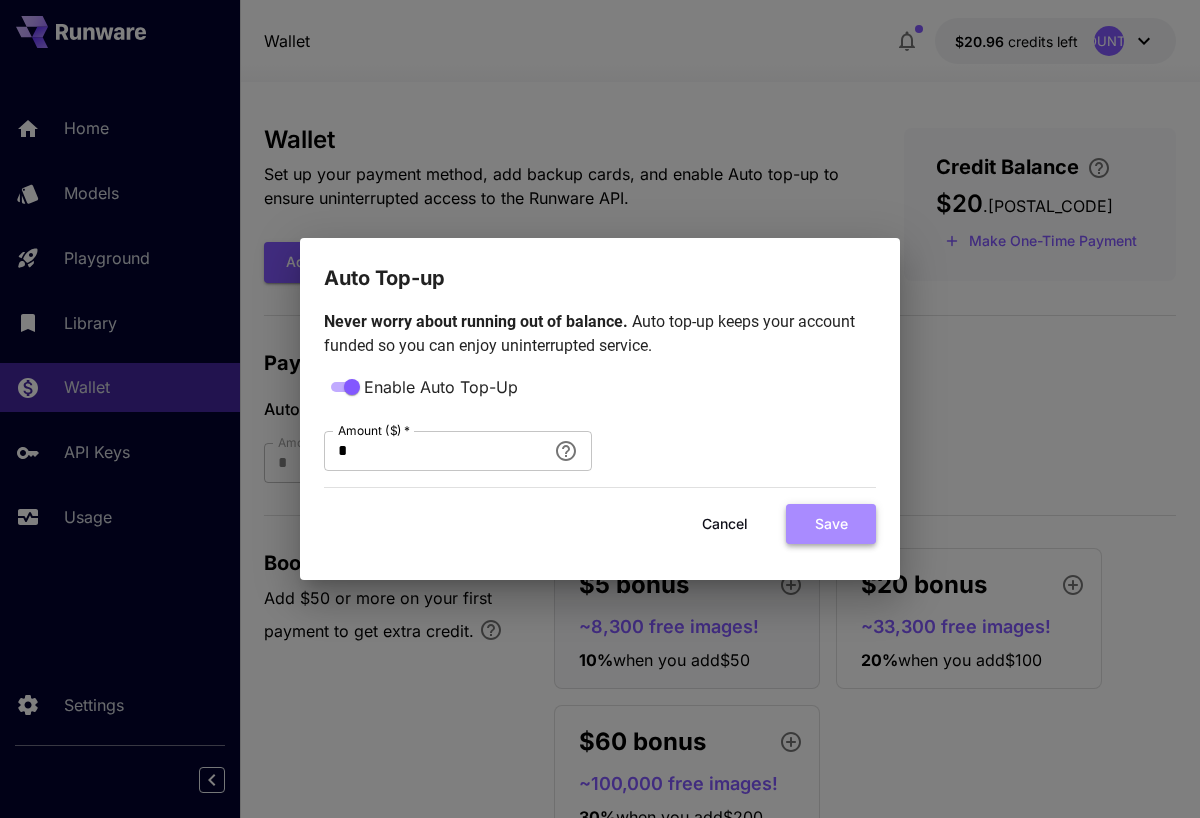click on "Save" at bounding box center (831, 524) 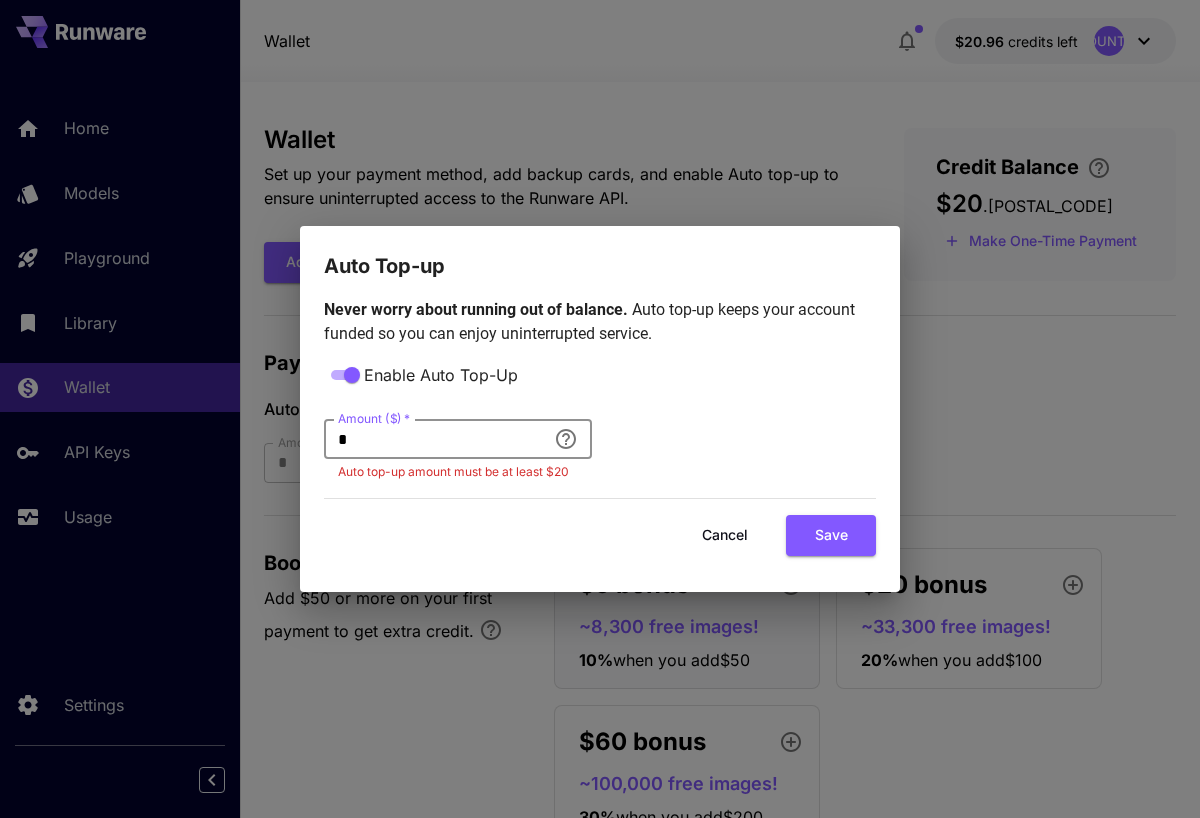 click on "*" at bounding box center [435, 439] 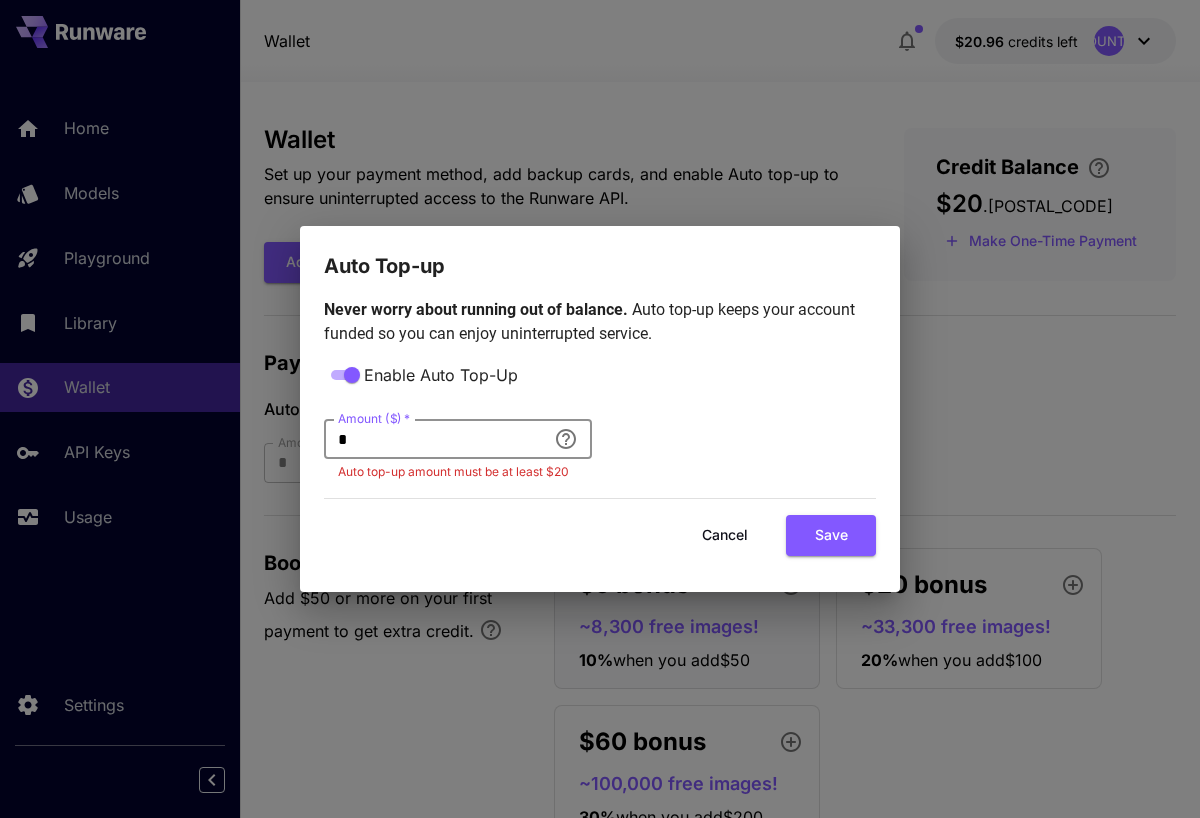 drag, startPoint x: 505, startPoint y: 436, endPoint x: 319, endPoint y: 433, distance: 186.02419 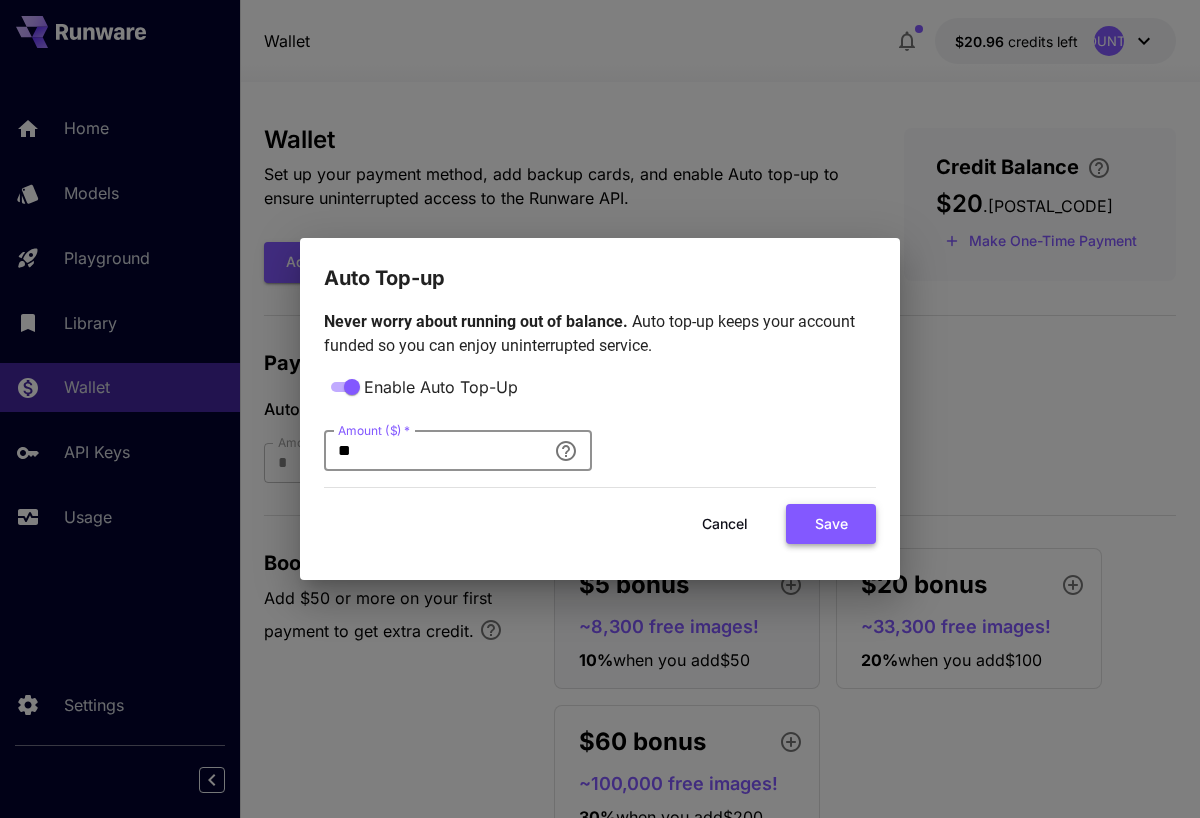 type on "**" 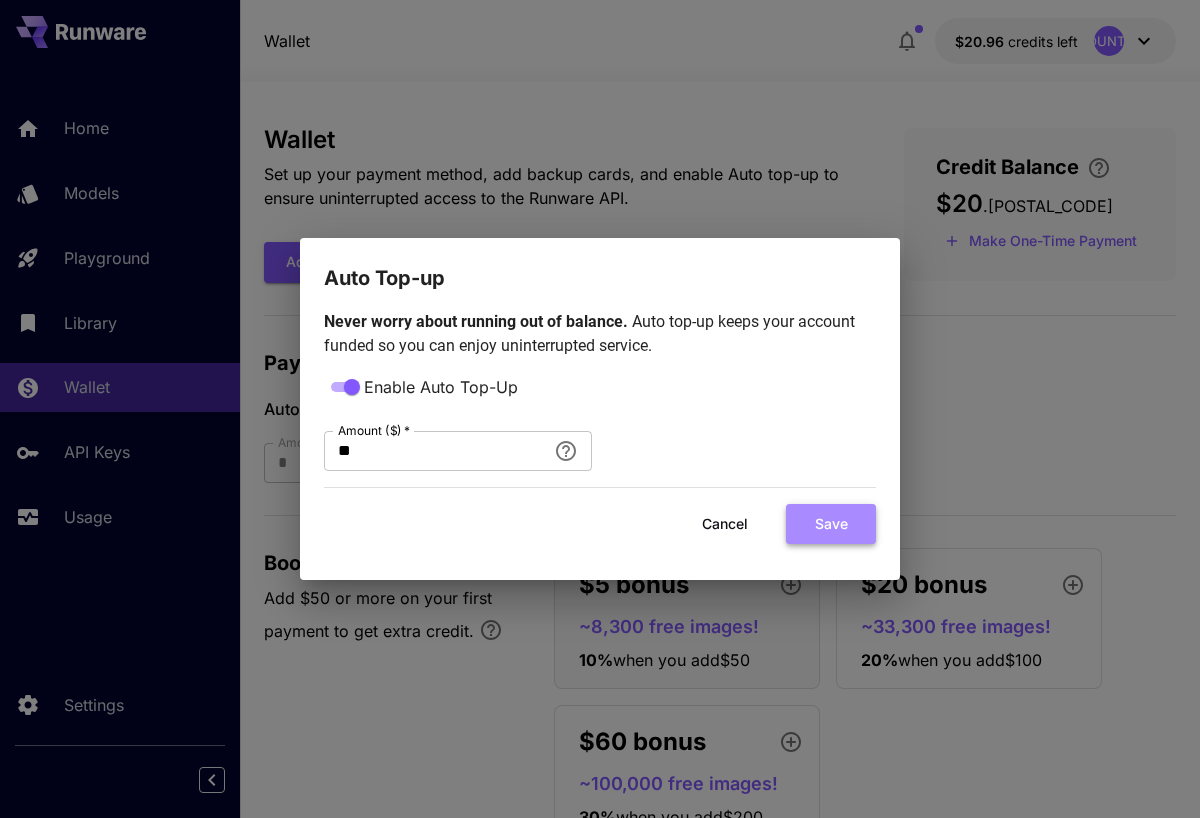 click on "Save" at bounding box center (831, 524) 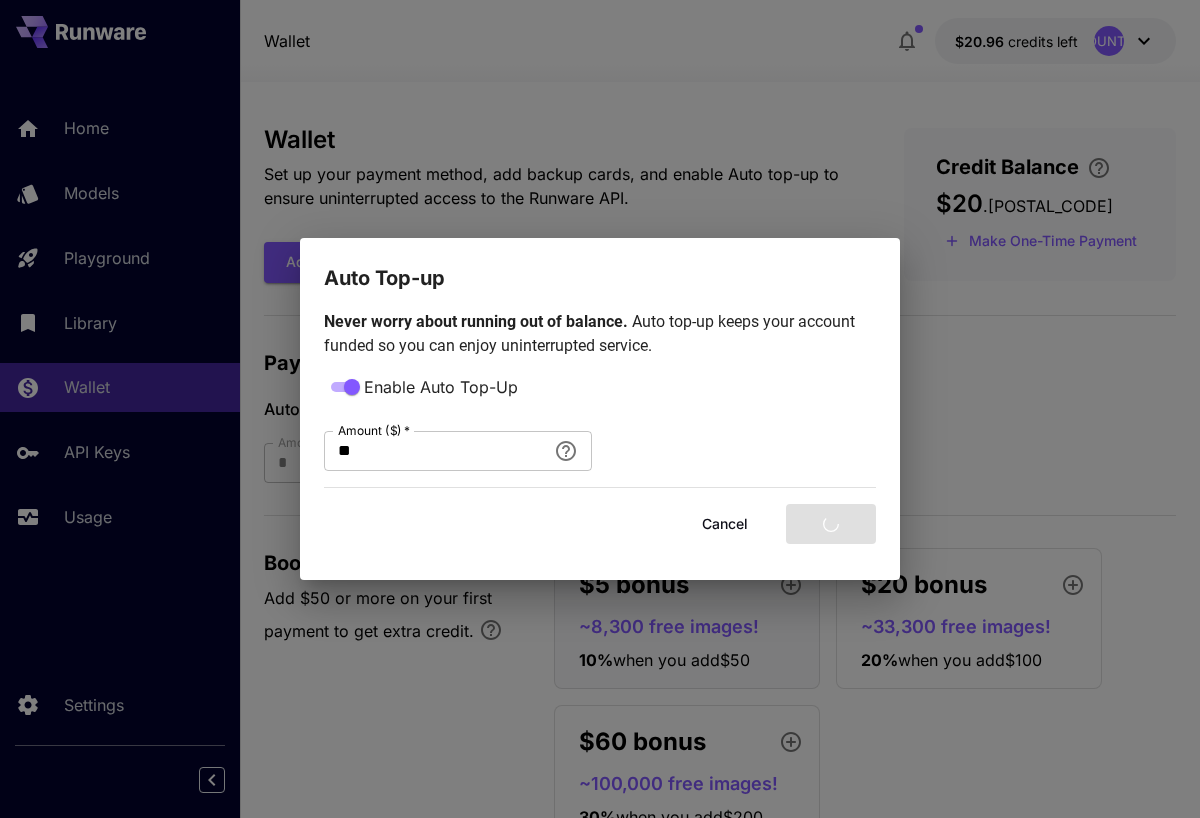 type on "**" 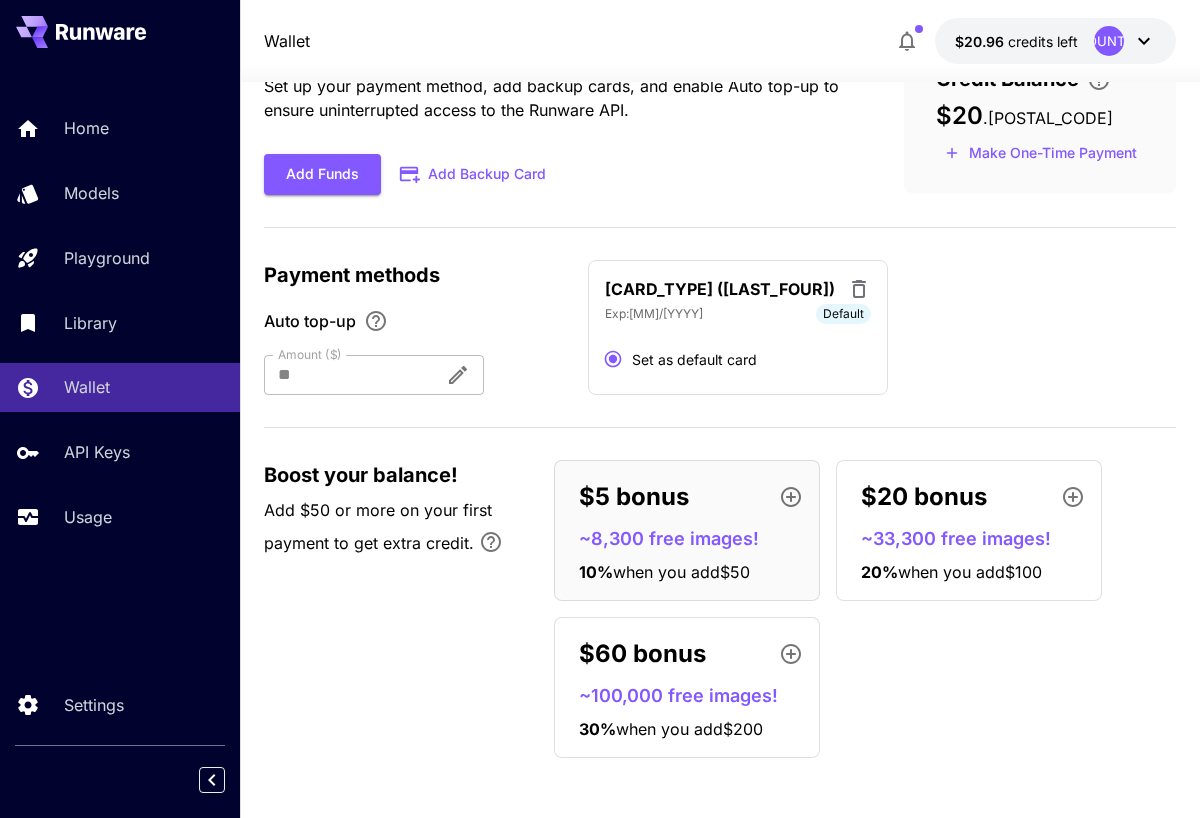 scroll, scrollTop: 0, scrollLeft: 0, axis: both 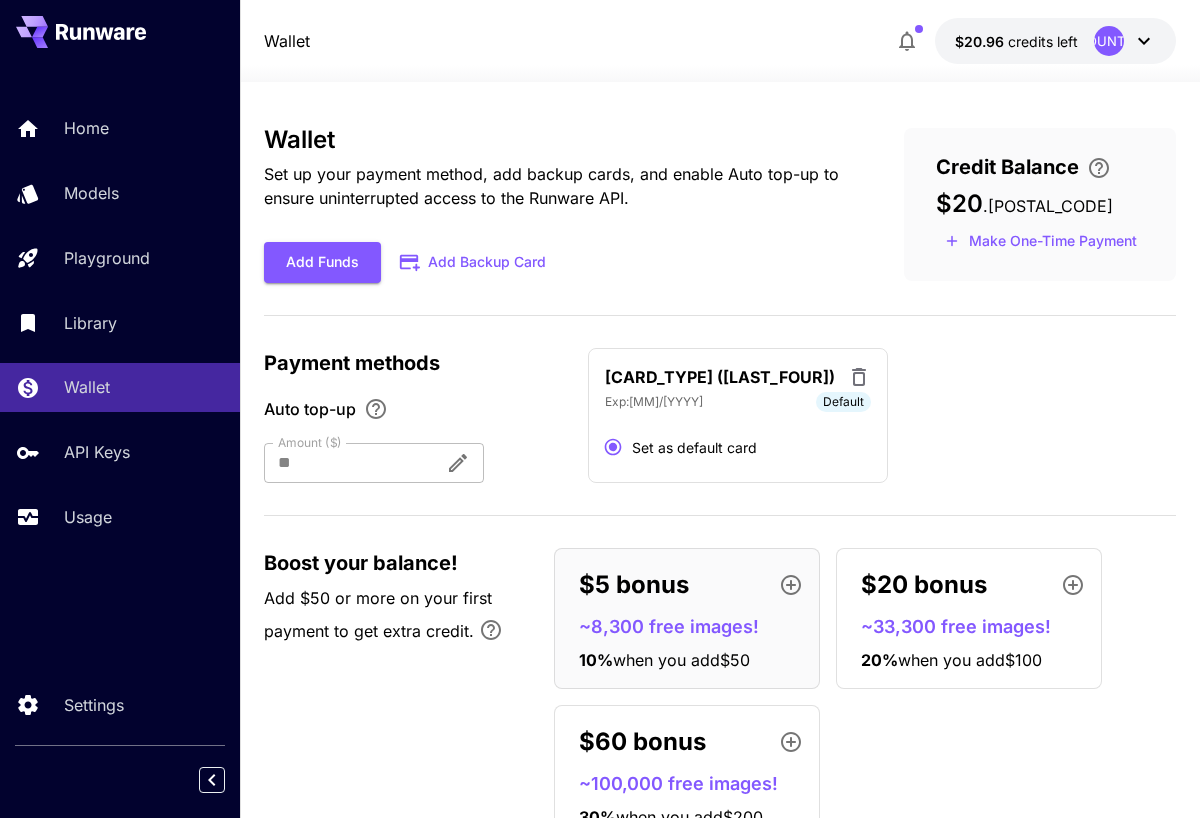 click 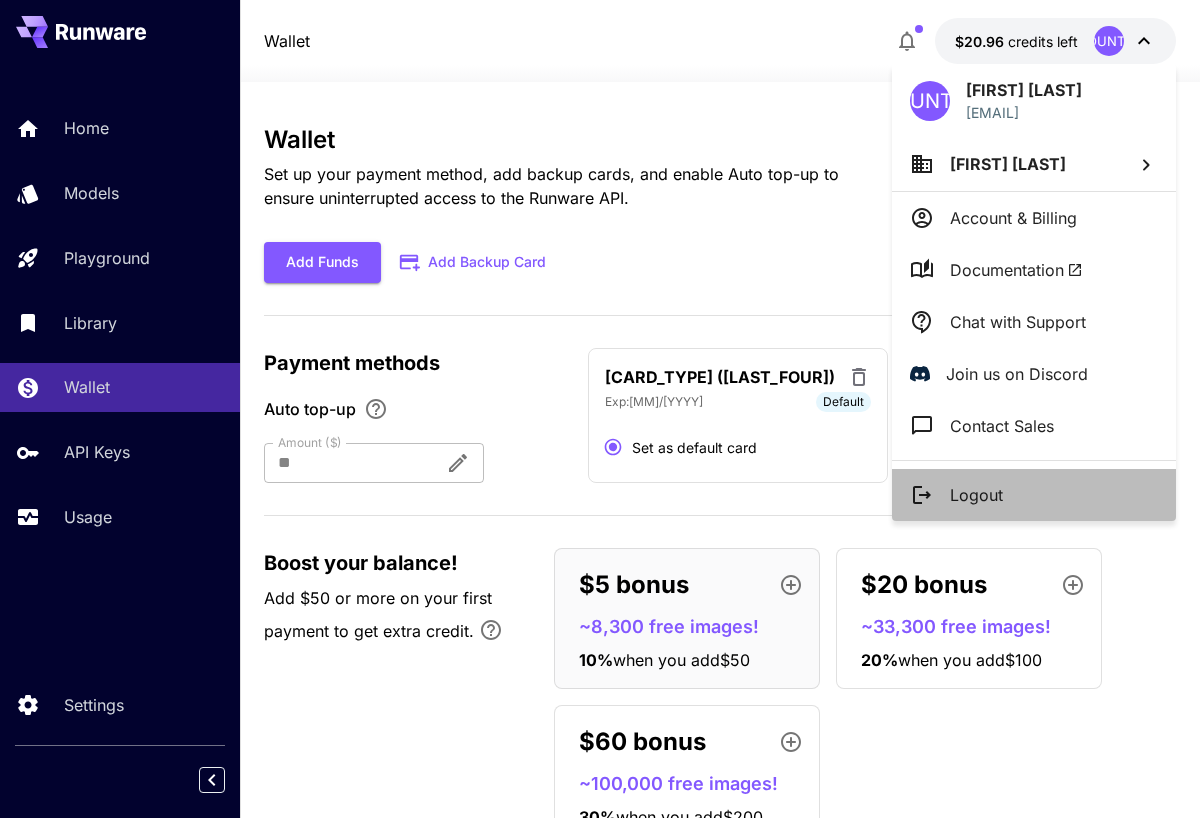 click on "Logout" at bounding box center [976, 495] 